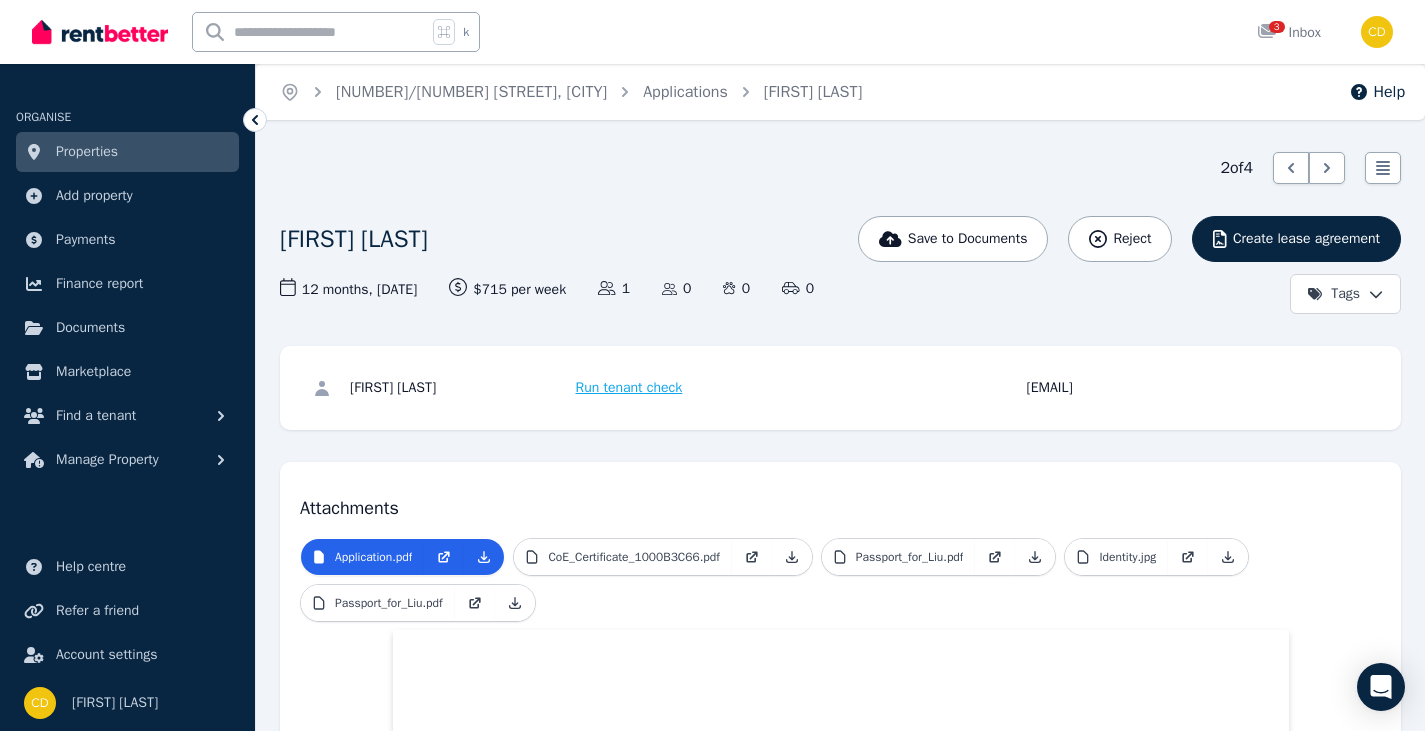 scroll, scrollTop: 0, scrollLeft: 0, axis: both 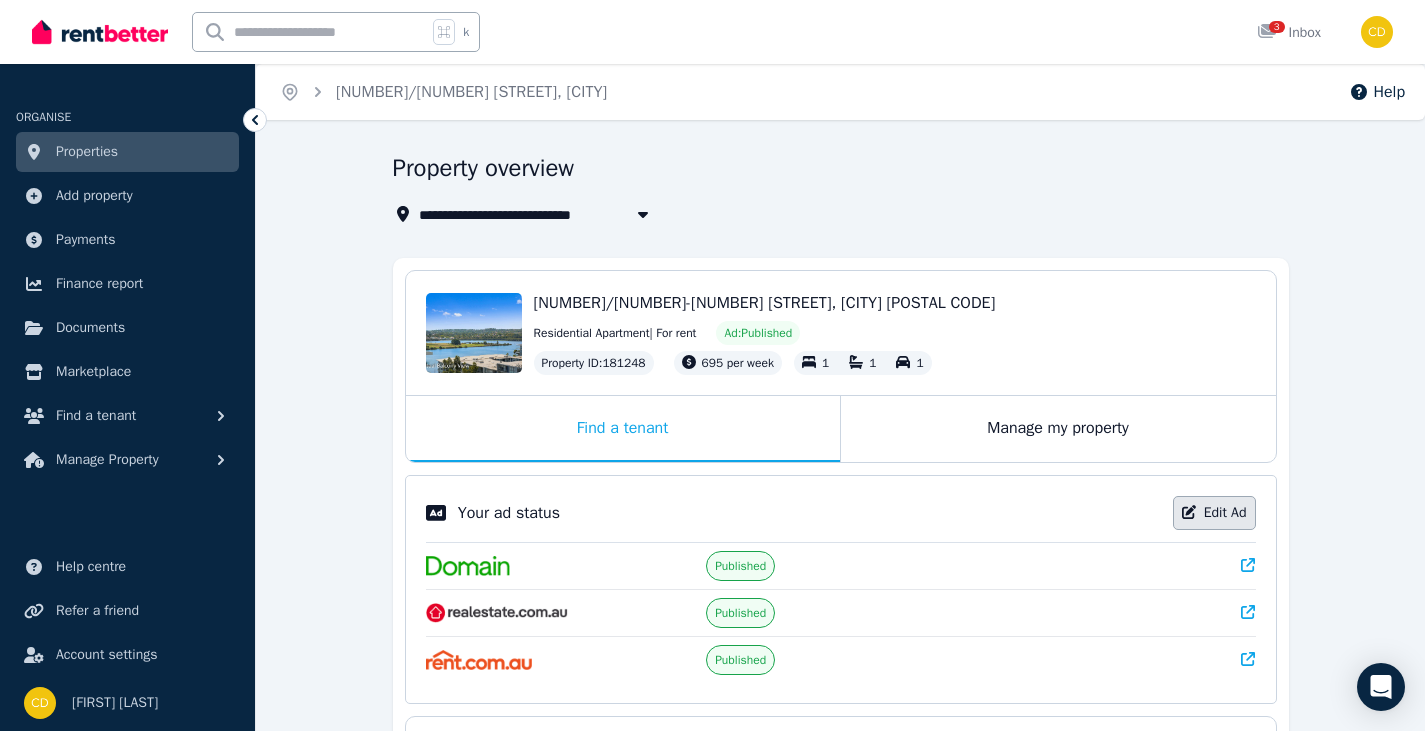 click on "Edit Ad" at bounding box center [1214, 513] 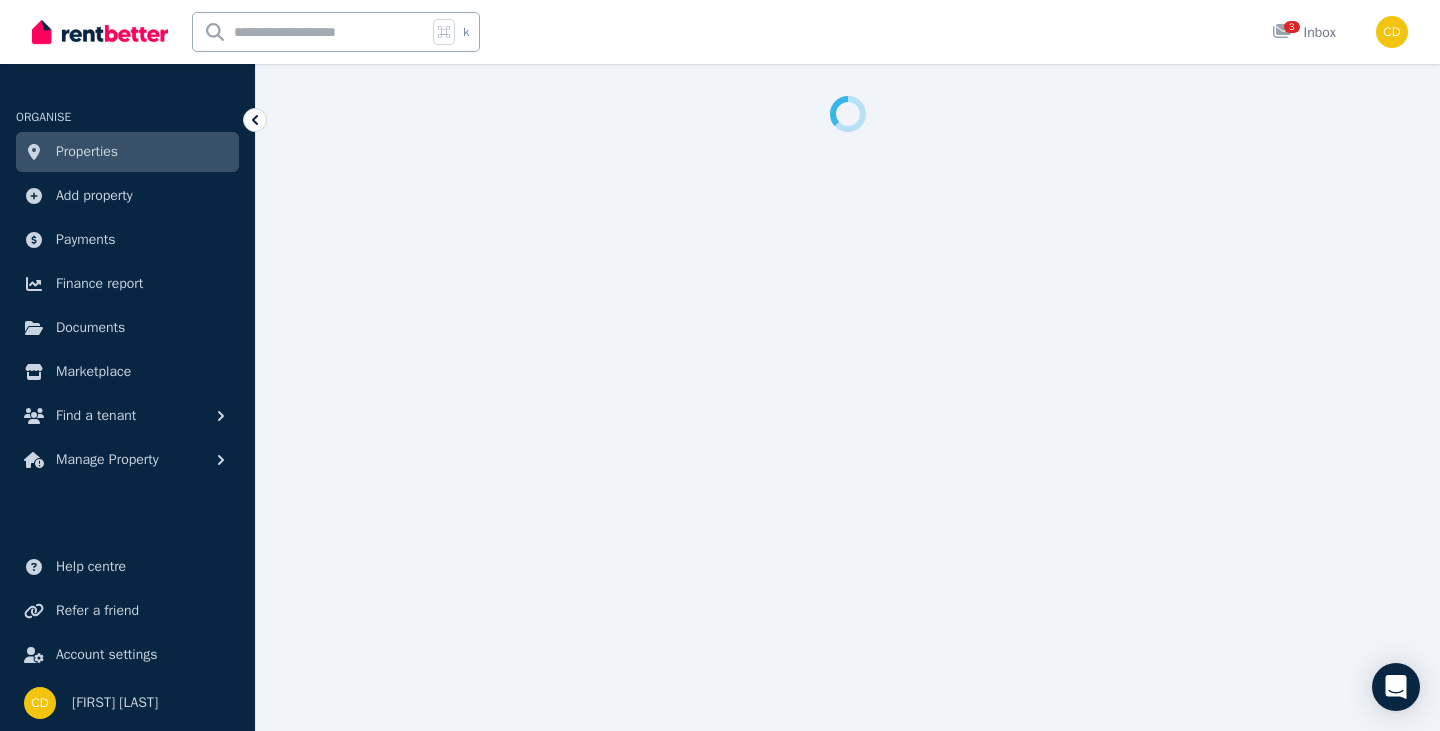 select on "**********" 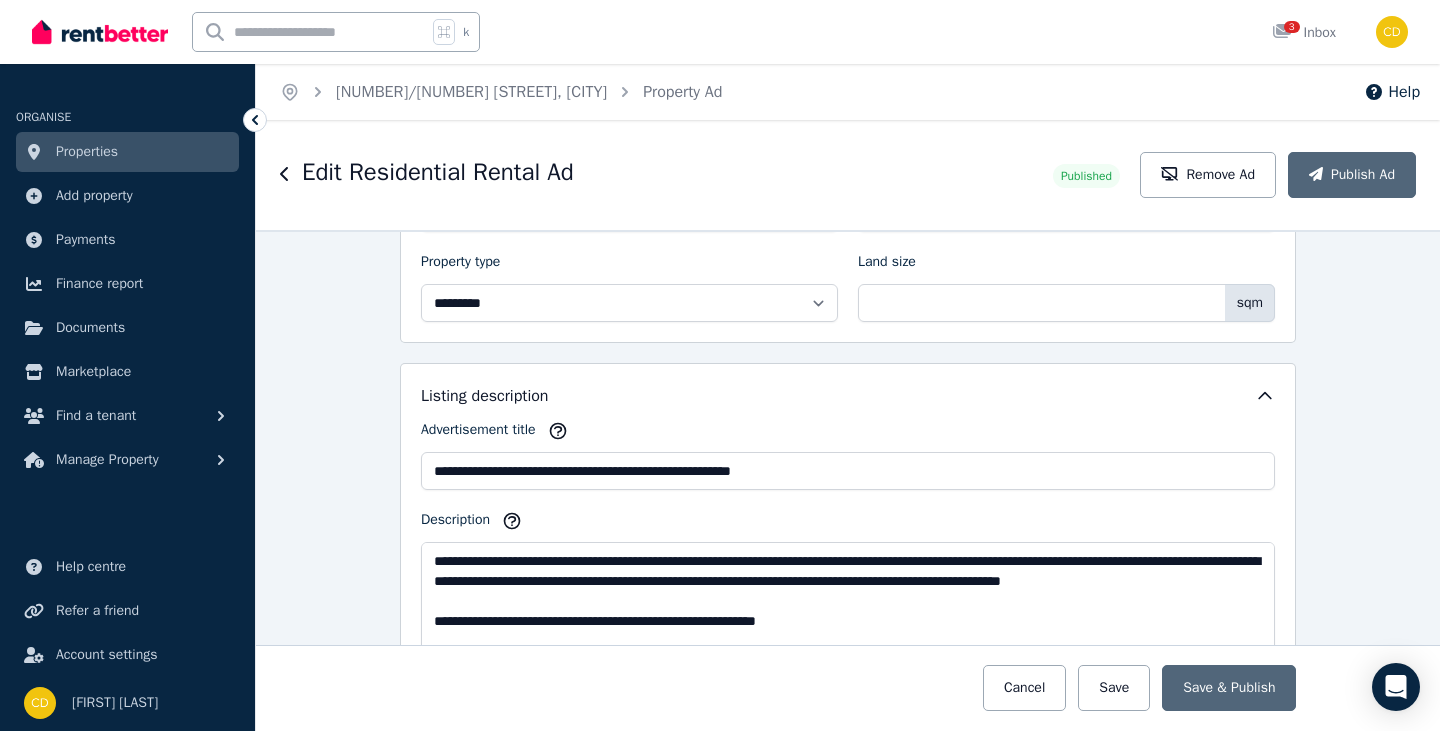 scroll, scrollTop: 1005, scrollLeft: 0, axis: vertical 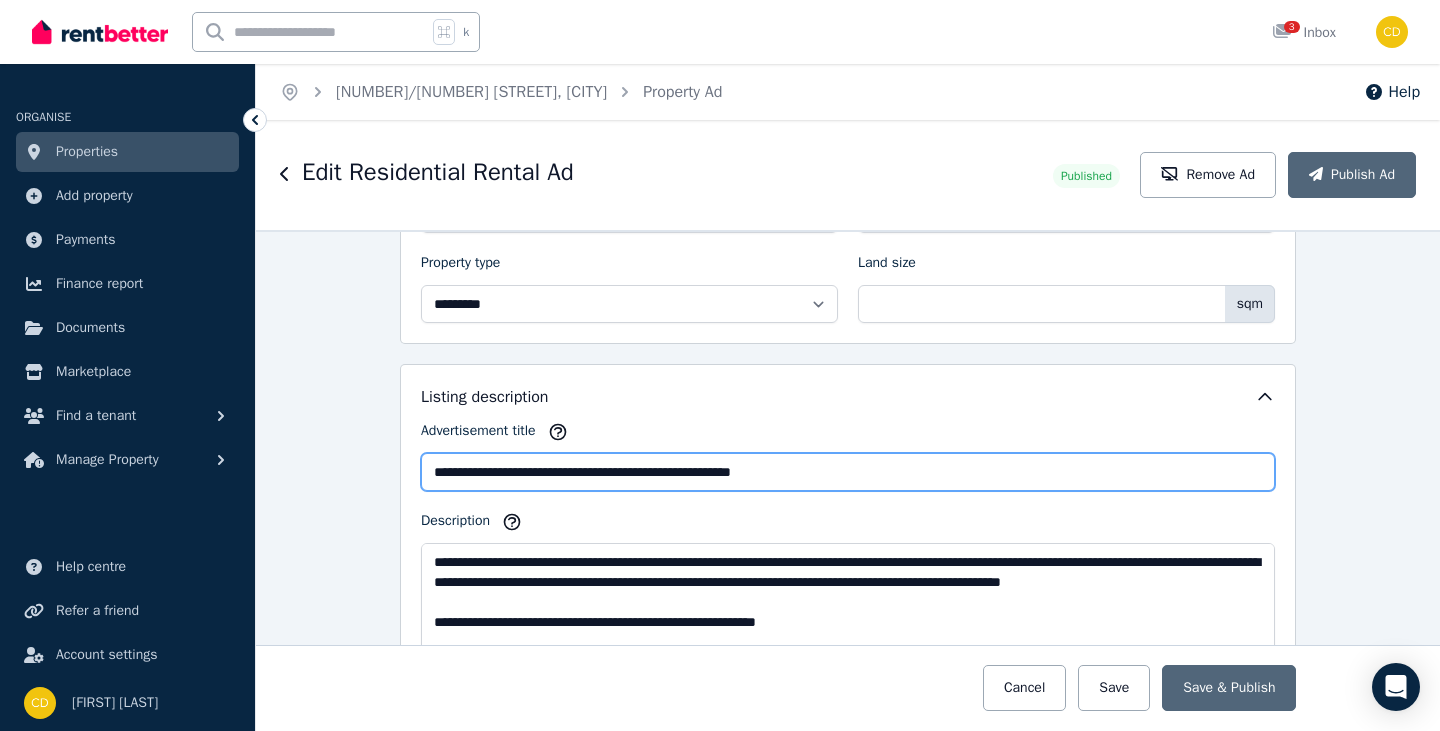 click on "**********" at bounding box center (848, 472) 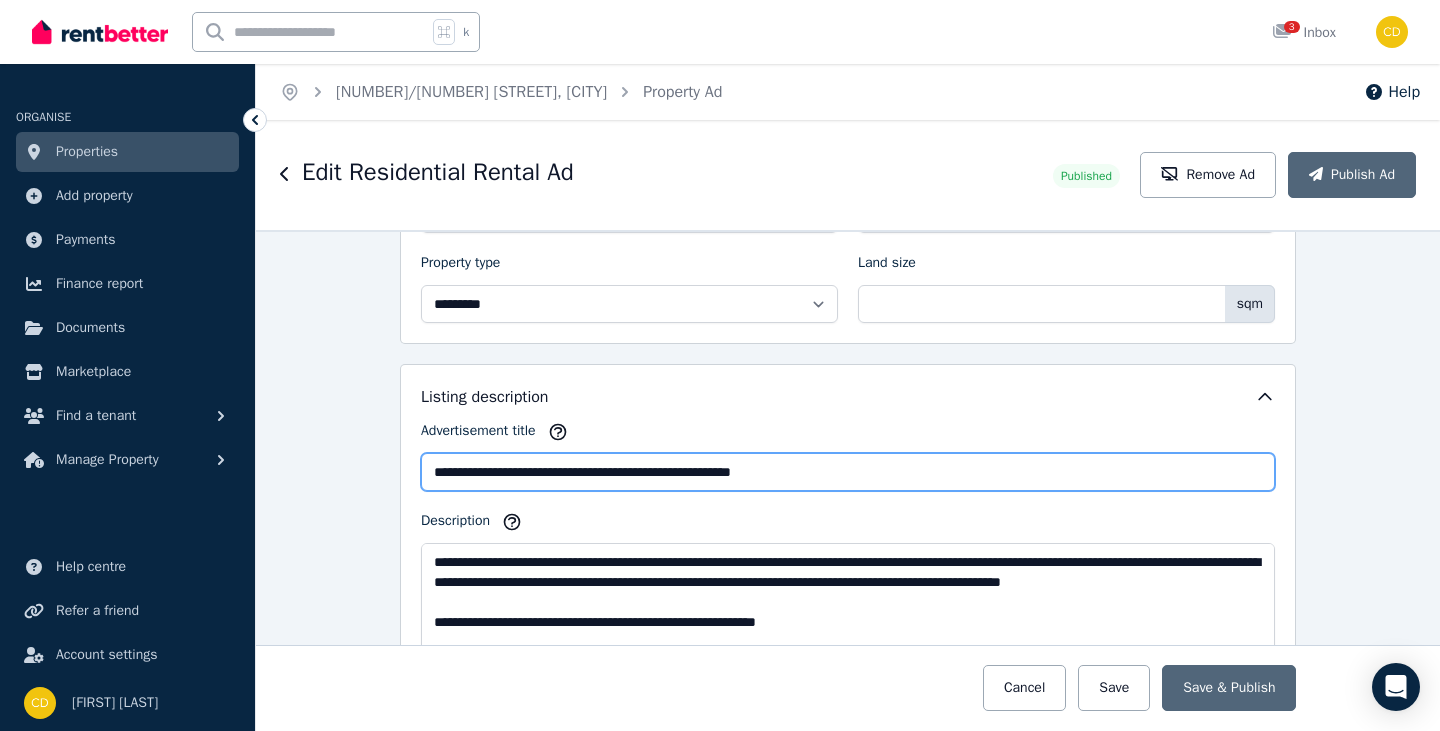 click on "**********" at bounding box center (848, 472) 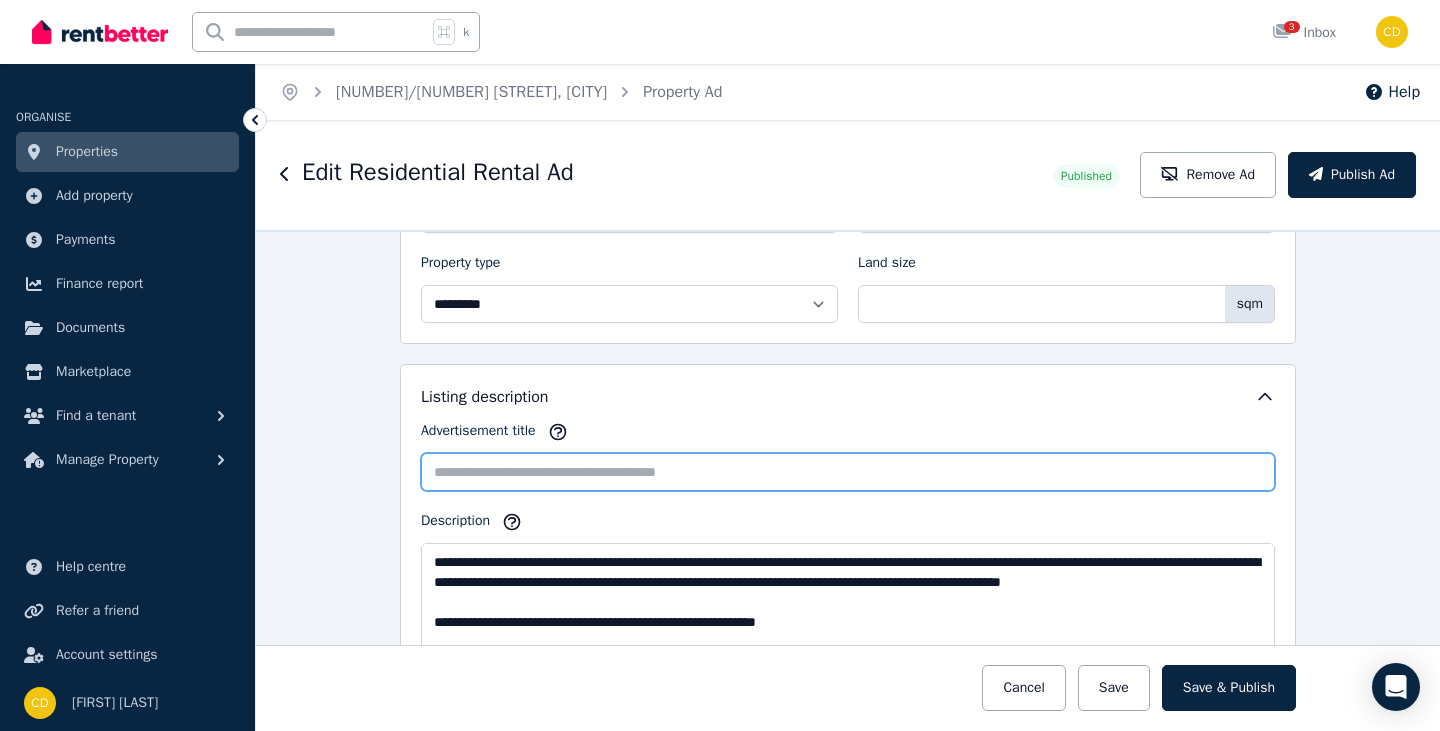 type 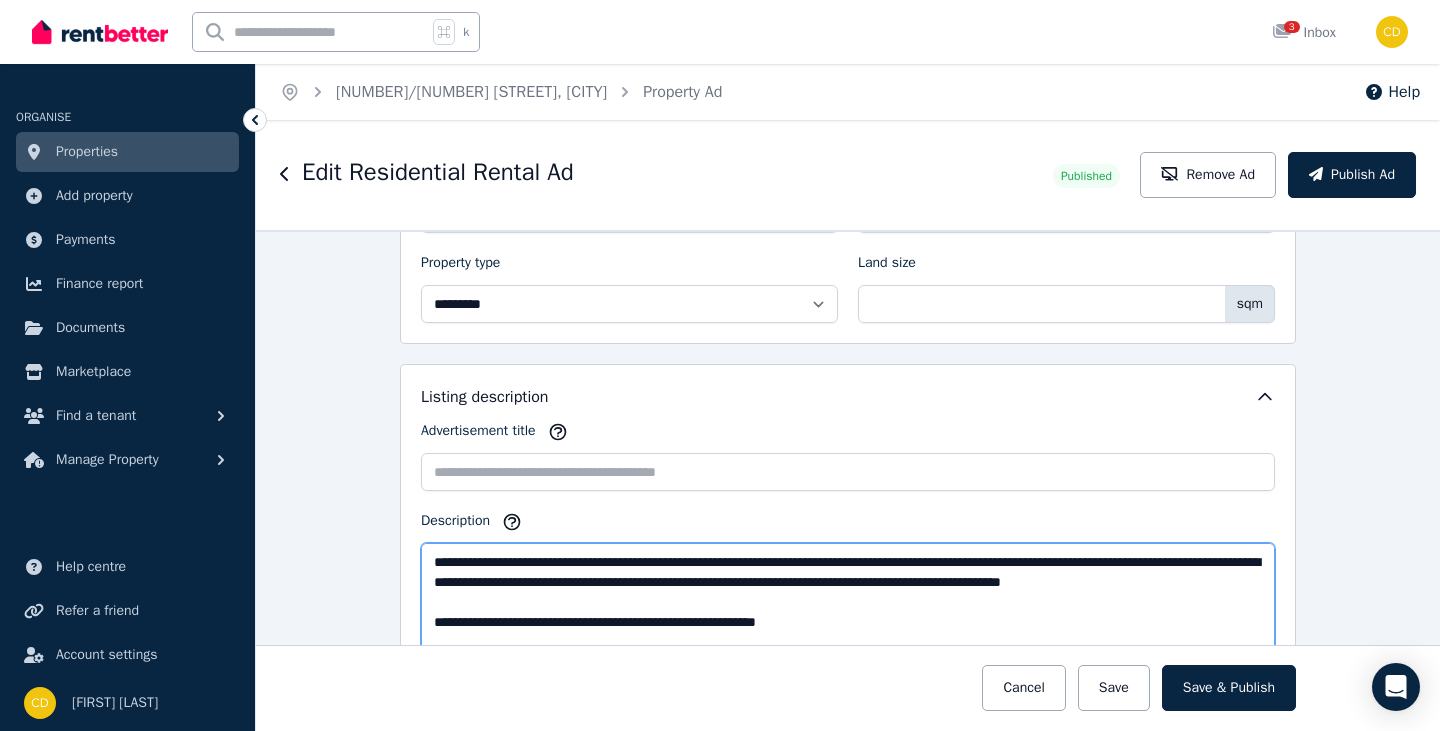 click on "**********" at bounding box center (848, 612) 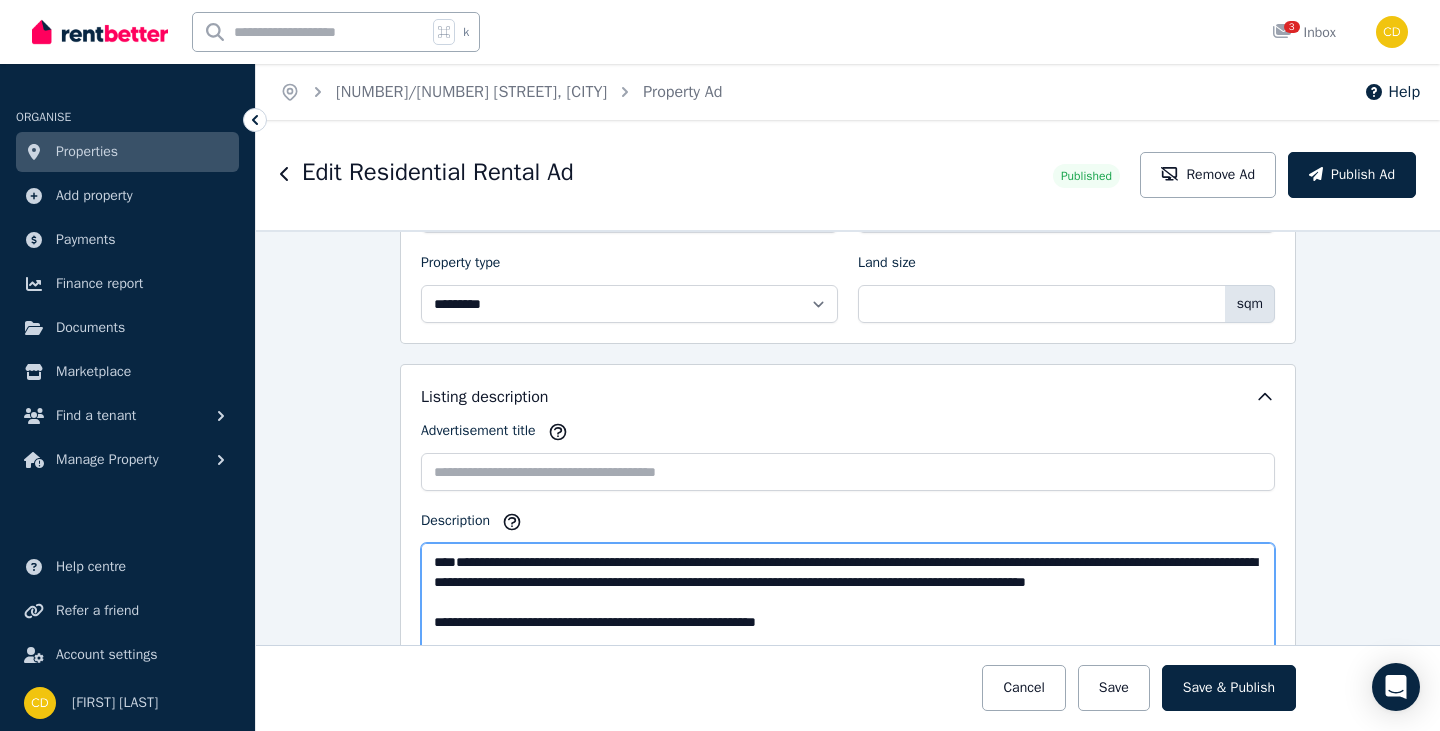 paste on "**********" 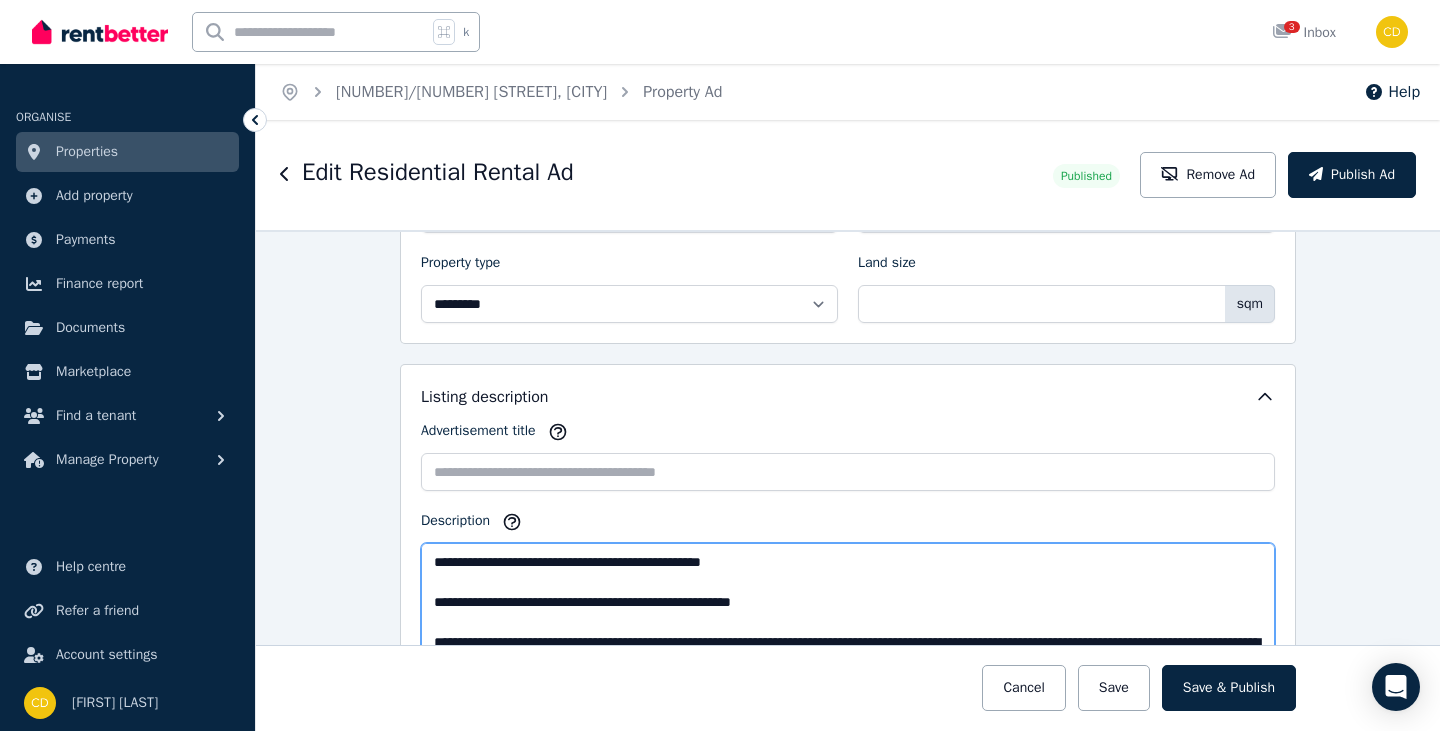 click on "**********" at bounding box center [848, 612] 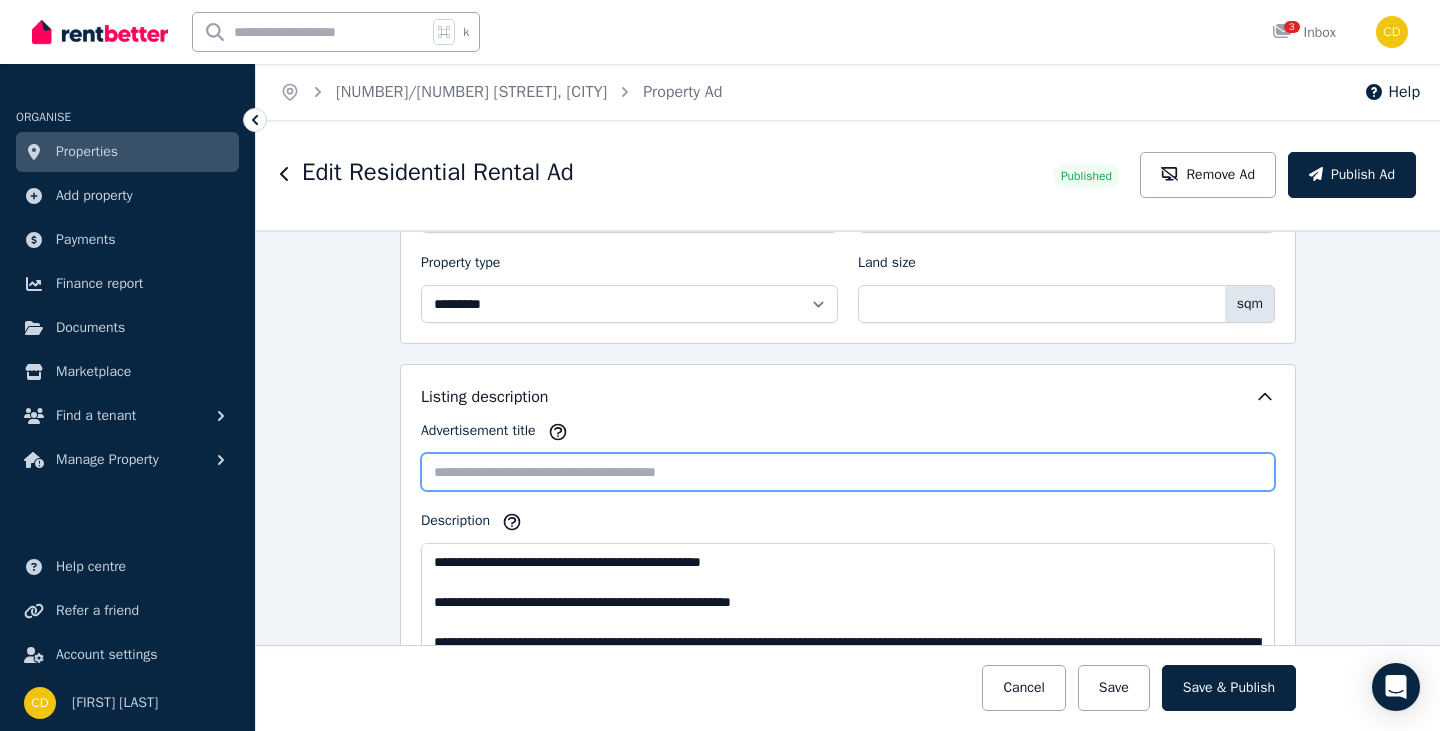 click on "Advertisement title" at bounding box center (848, 472) 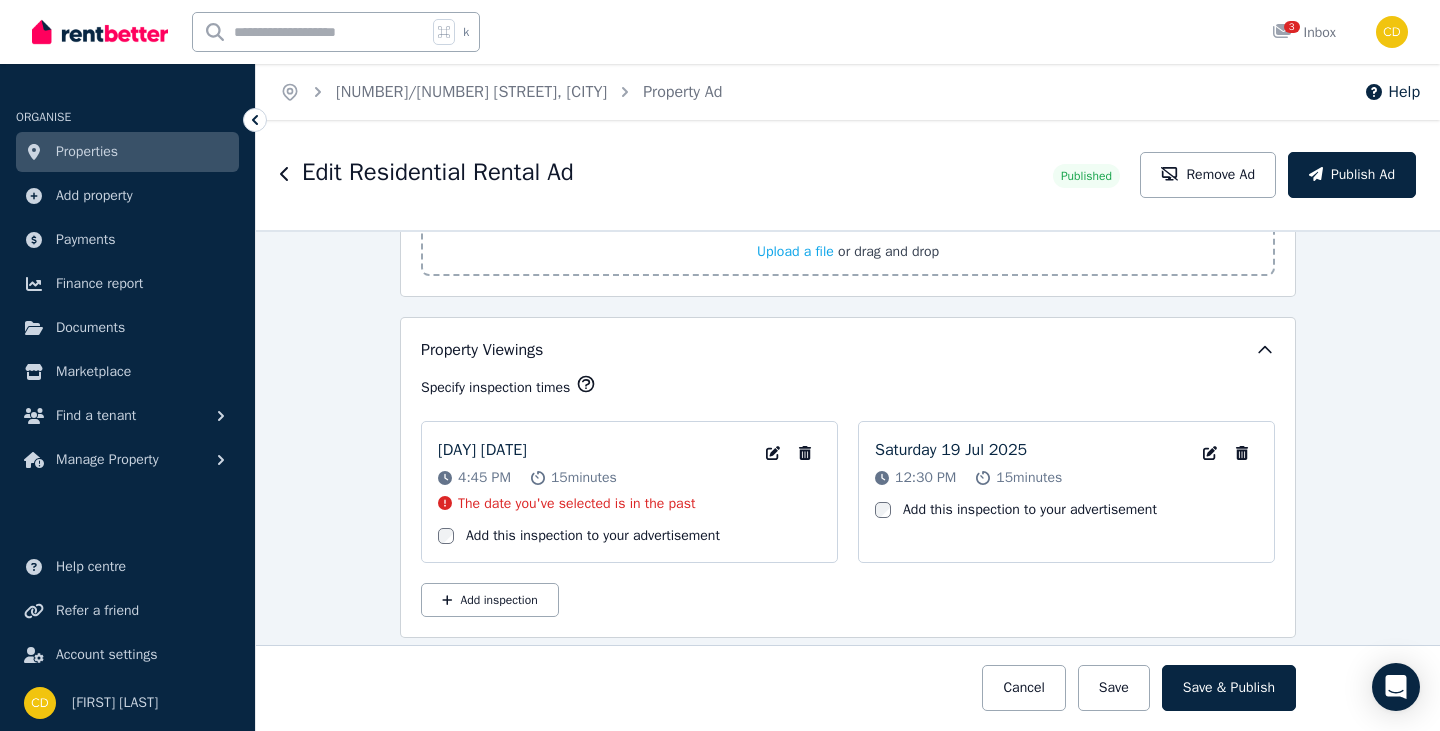 scroll, scrollTop: 3123, scrollLeft: 0, axis: vertical 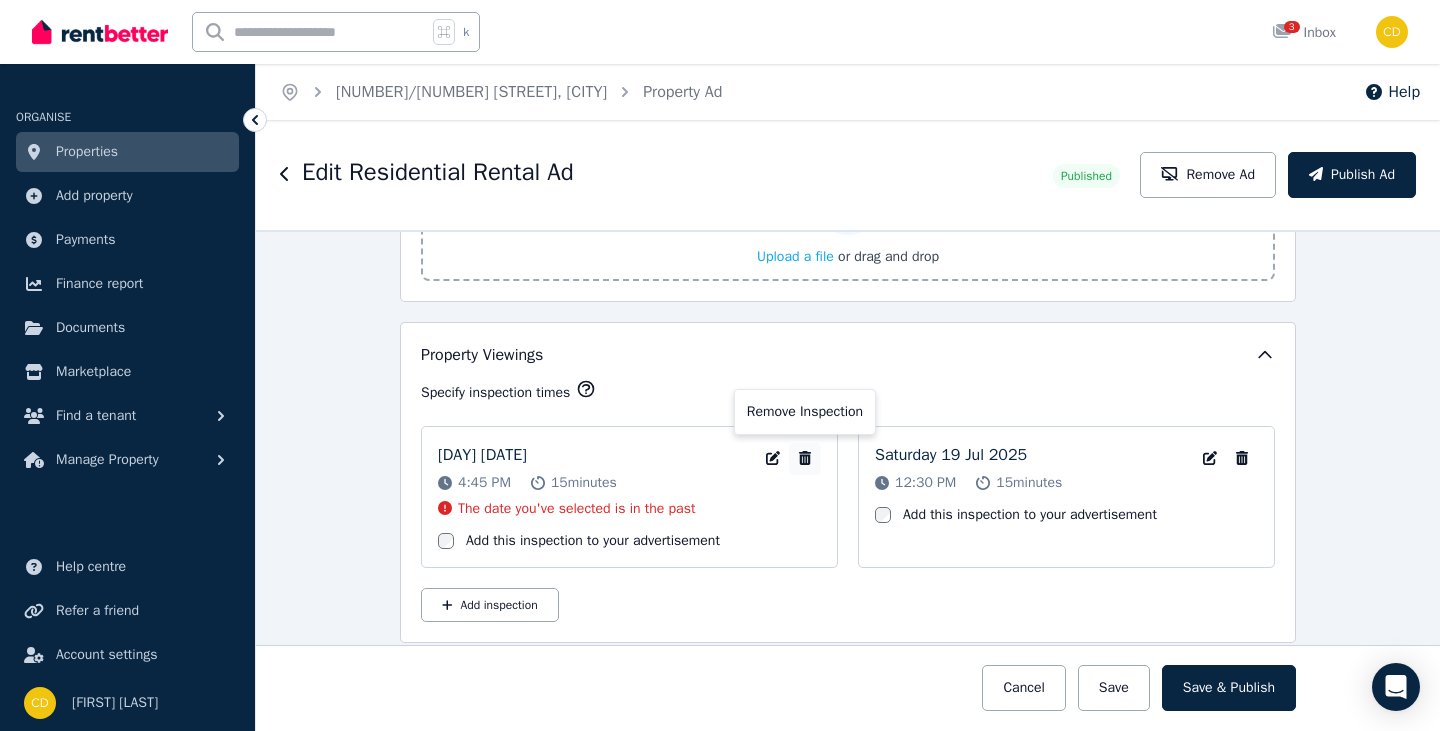 type on "**********" 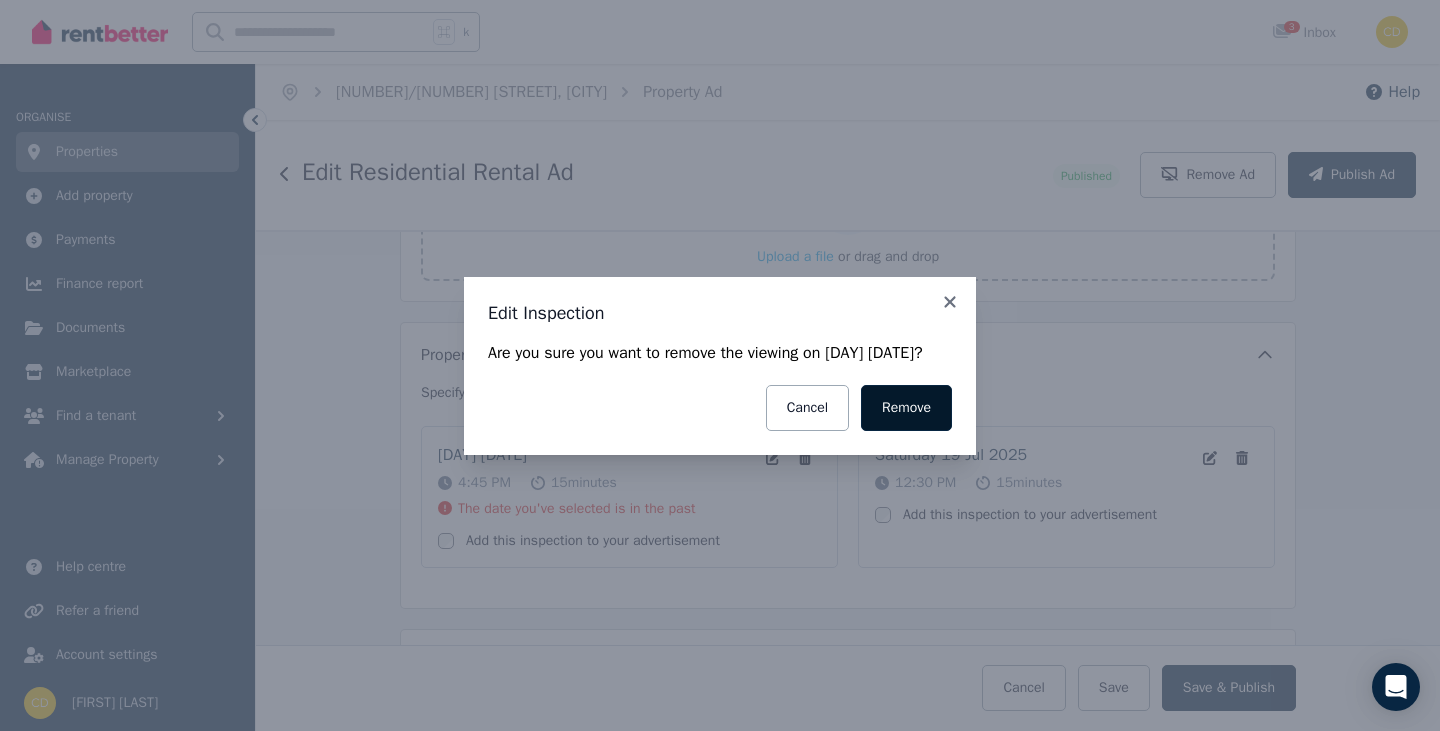 click on "Remove" at bounding box center [906, 408] 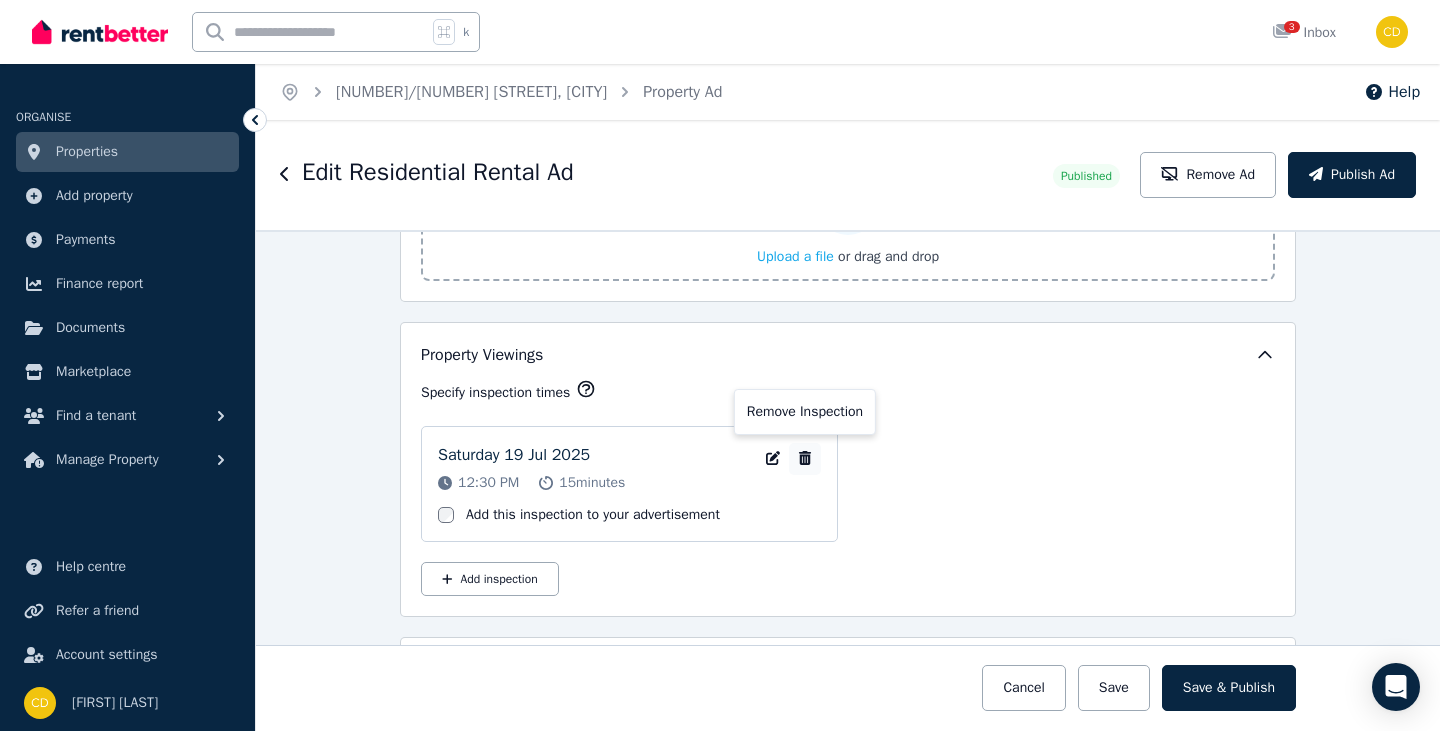 click 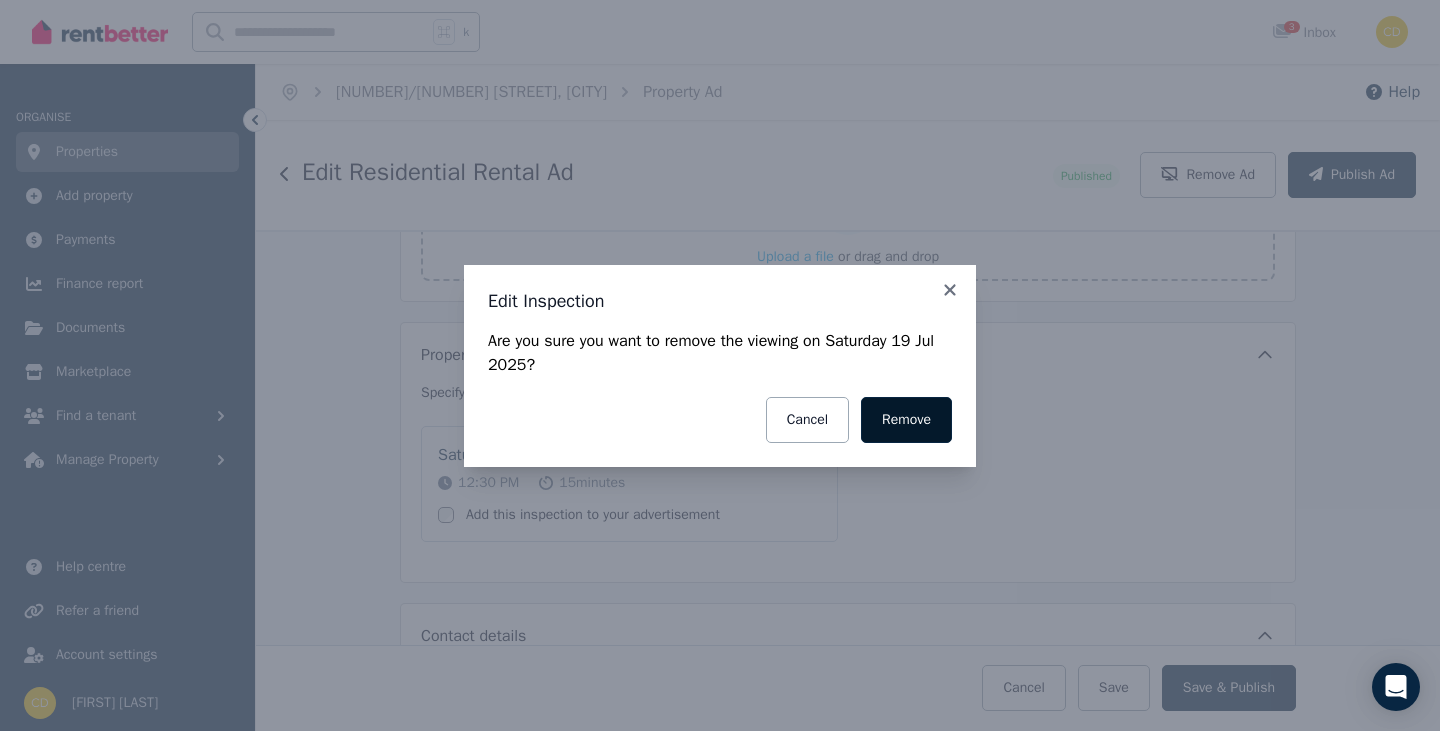 click on "Remove" at bounding box center (906, 420) 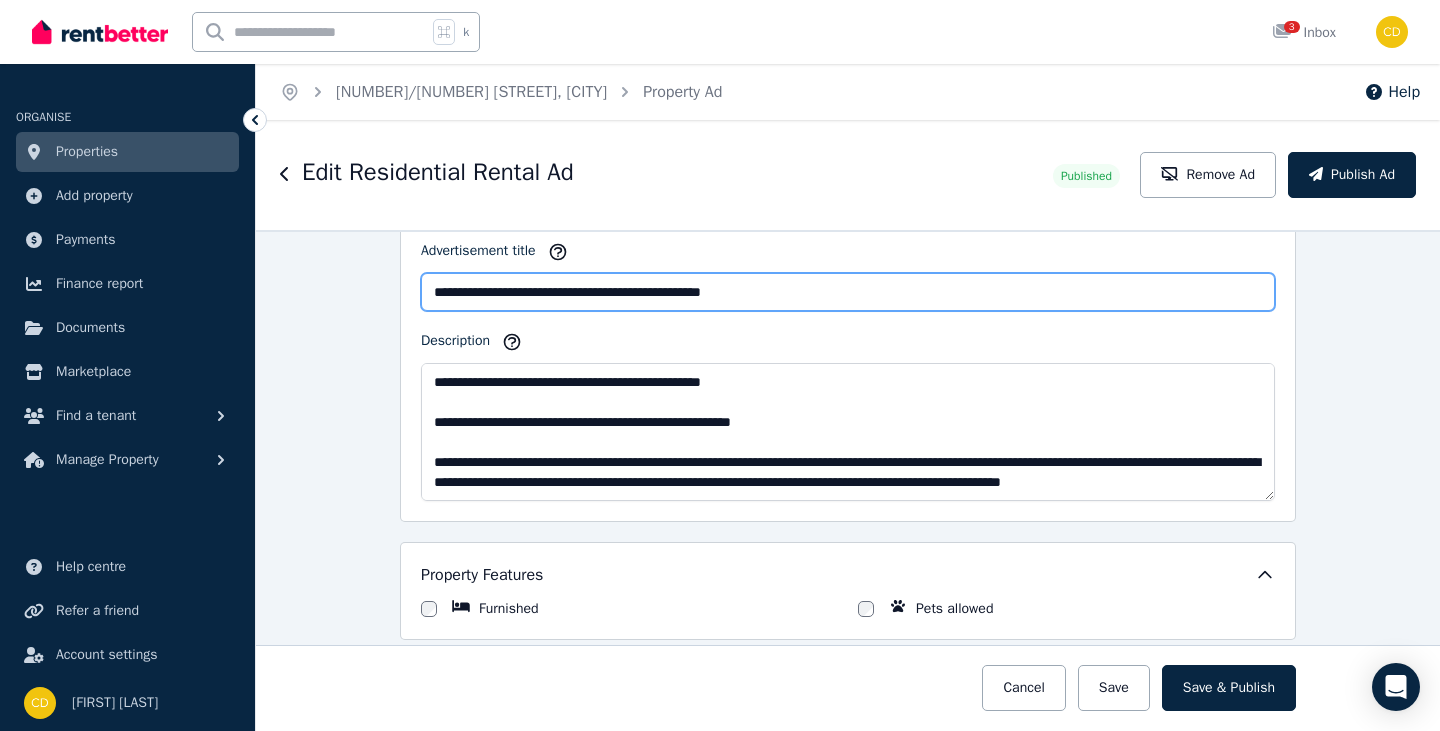 scroll, scrollTop: 1209, scrollLeft: 0, axis: vertical 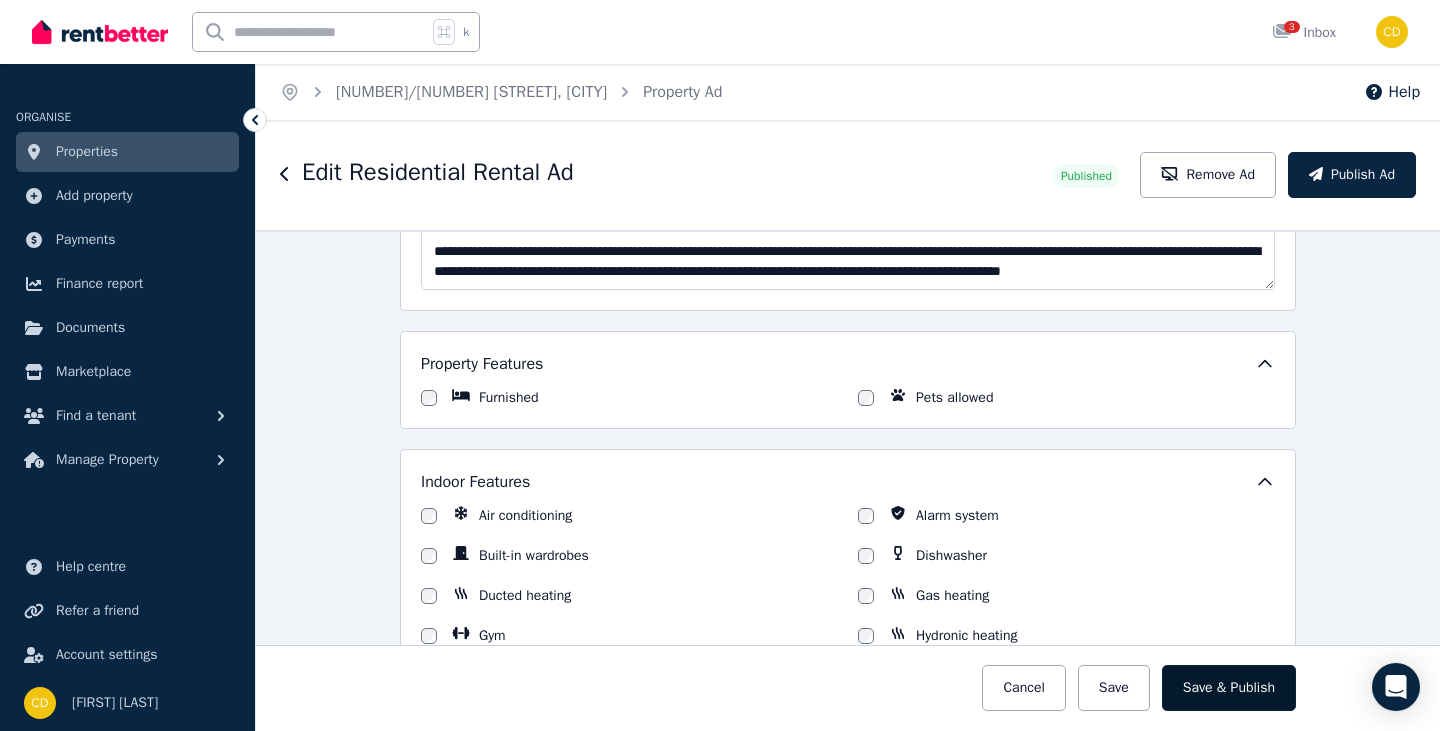 click on "Save & Publish" at bounding box center (1229, 688) 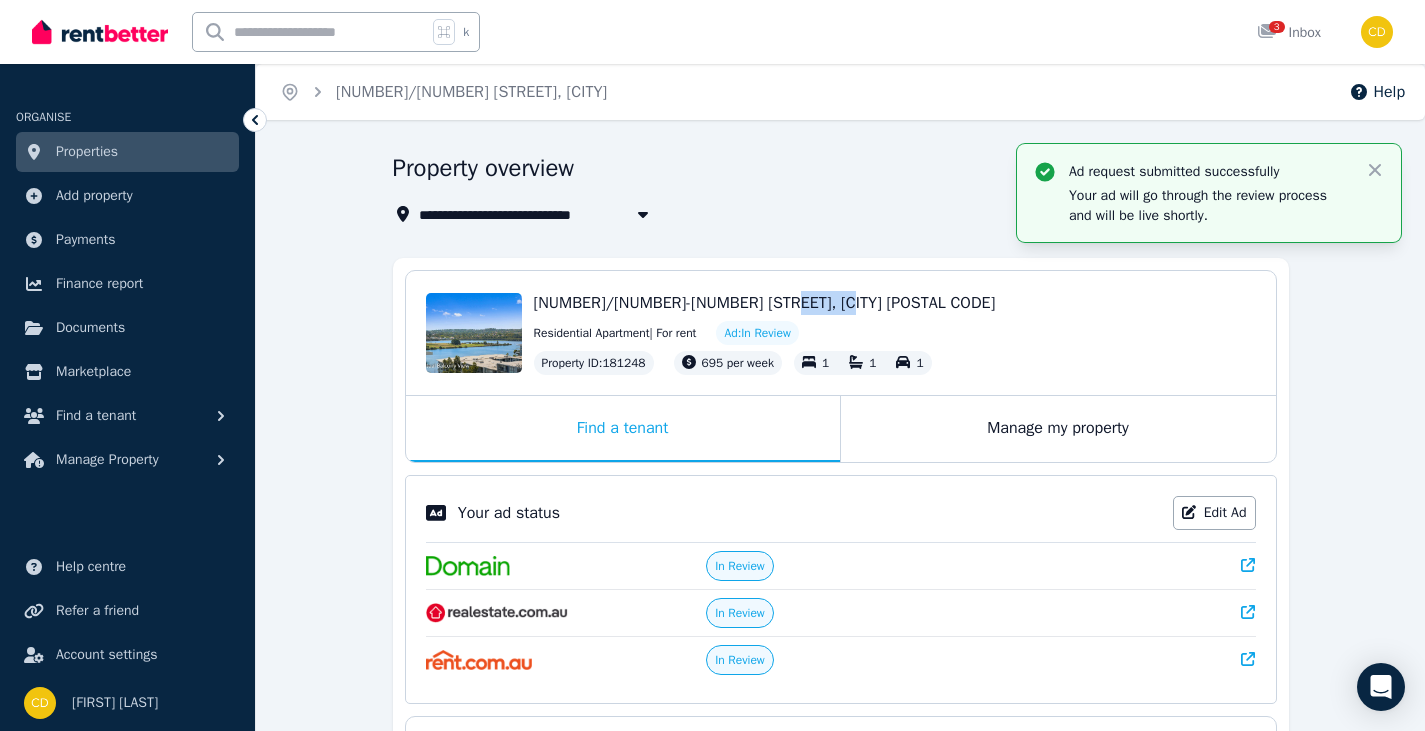 drag, startPoint x: 878, startPoint y: 302, endPoint x: 781, endPoint y: 299, distance: 97.04638 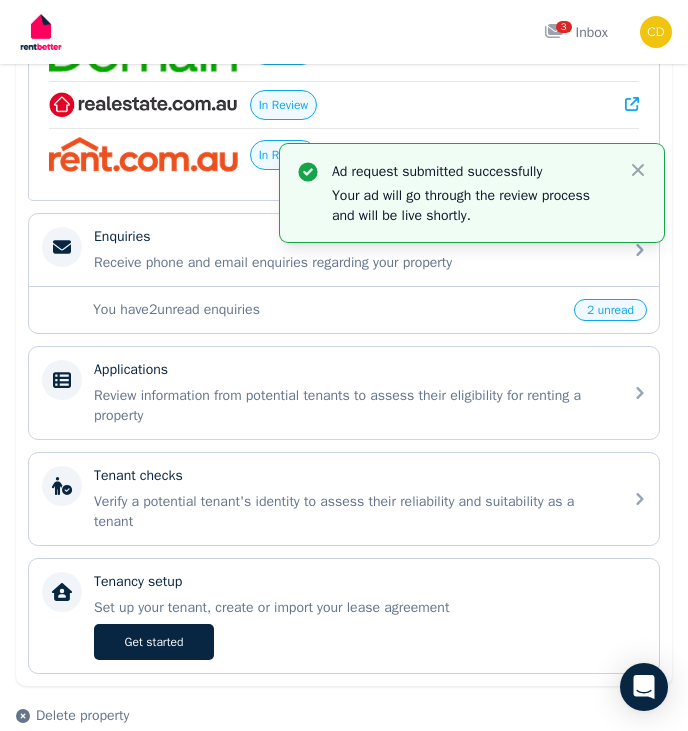 scroll, scrollTop: 503, scrollLeft: 0, axis: vertical 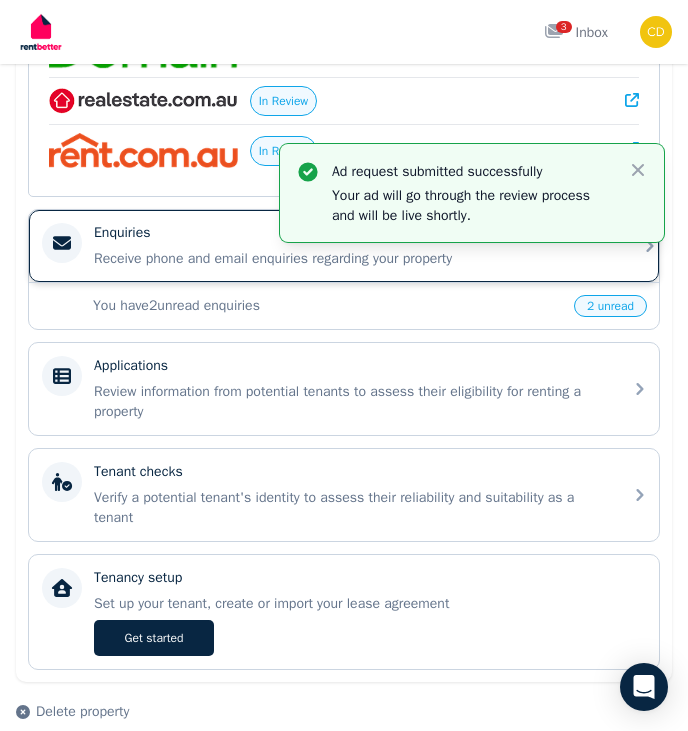 click on "Enquiries Receive phone and email enquiries regarding your property" at bounding box center (344, 246) 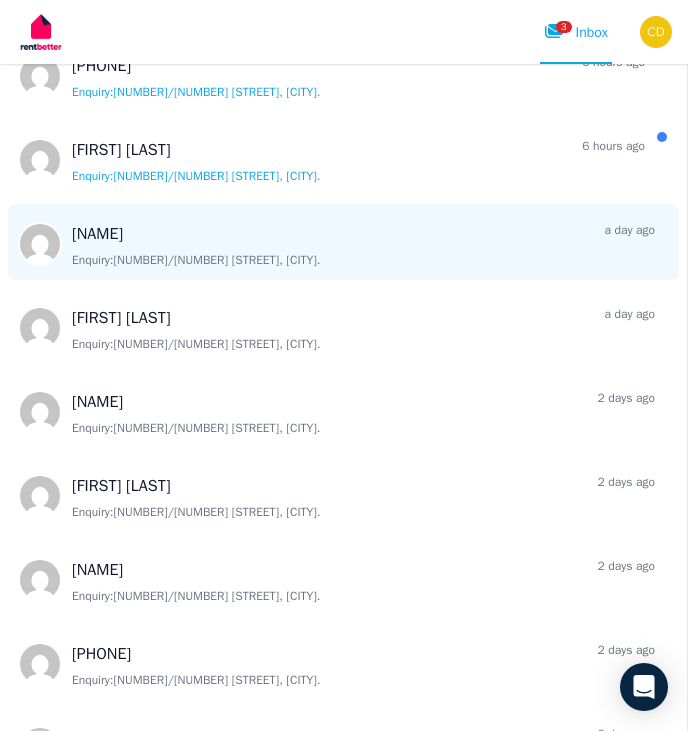scroll, scrollTop: 160, scrollLeft: 0, axis: vertical 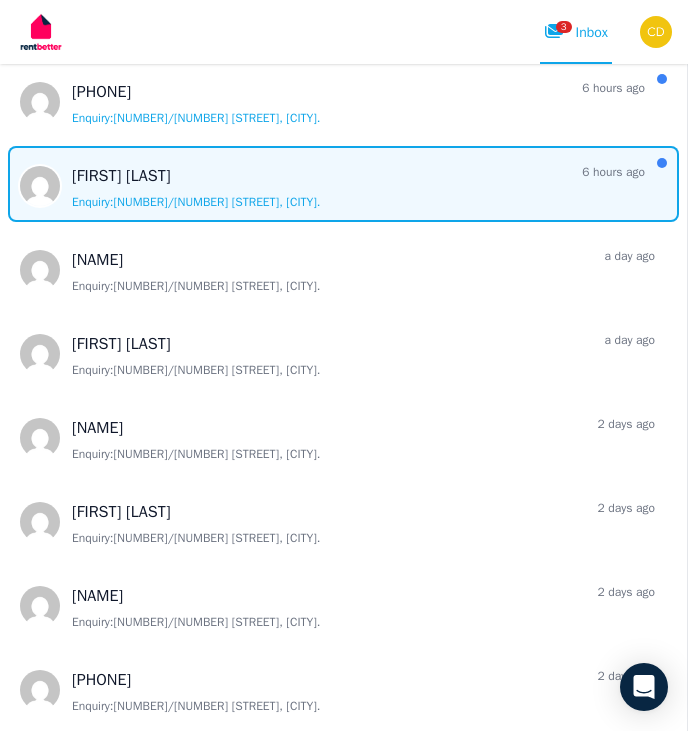 click at bounding box center (343, 184) 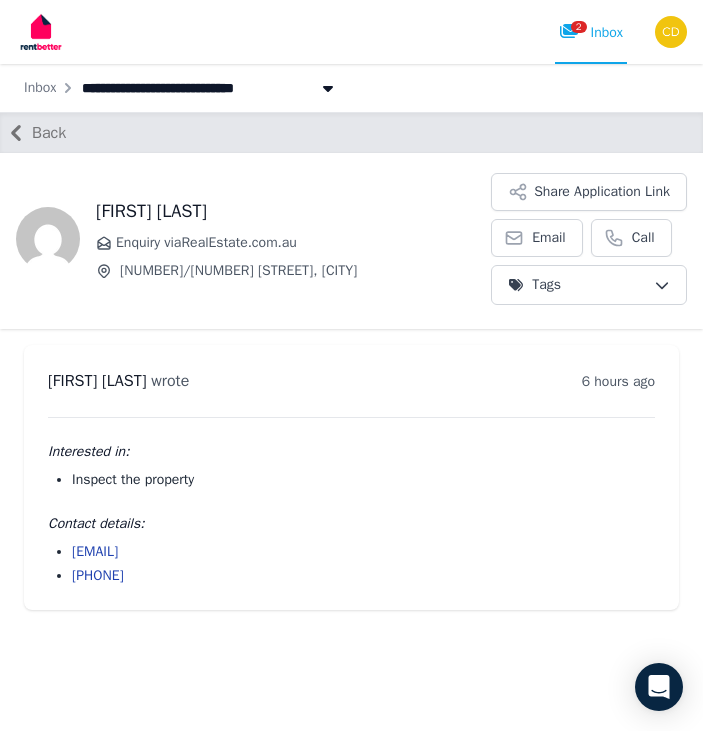 drag, startPoint x: 242, startPoint y: 552, endPoint x: 55, endPoint y: 553, distance: 187.00267 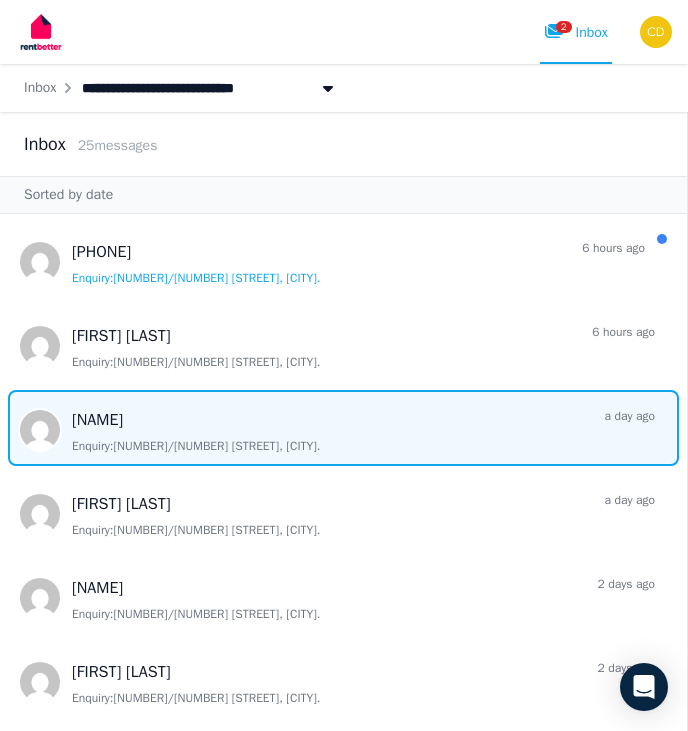 click at bounding box center (343, 428) 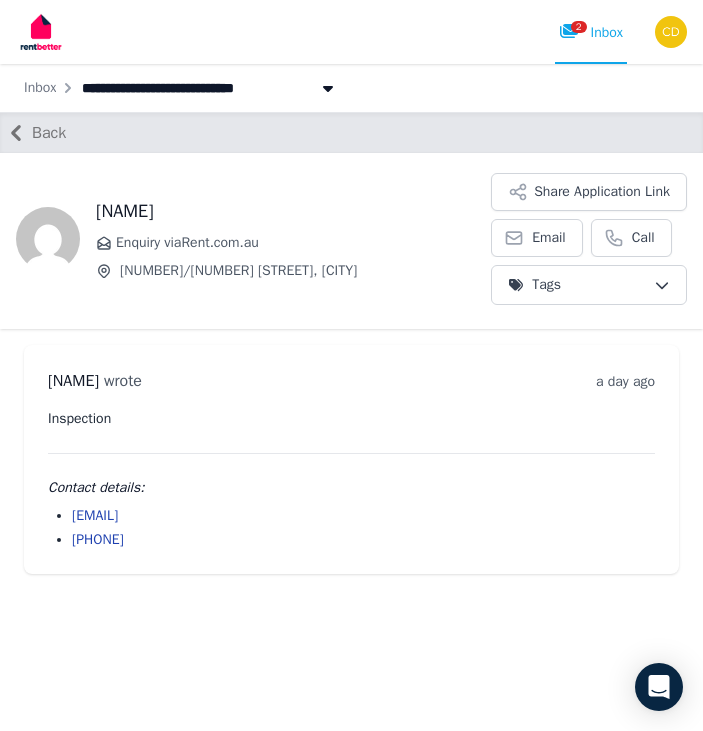 drag, startPoint x: 263, startPoint y: 517, endPoint x: 75, endPoint y: 520, distance: 188.02394 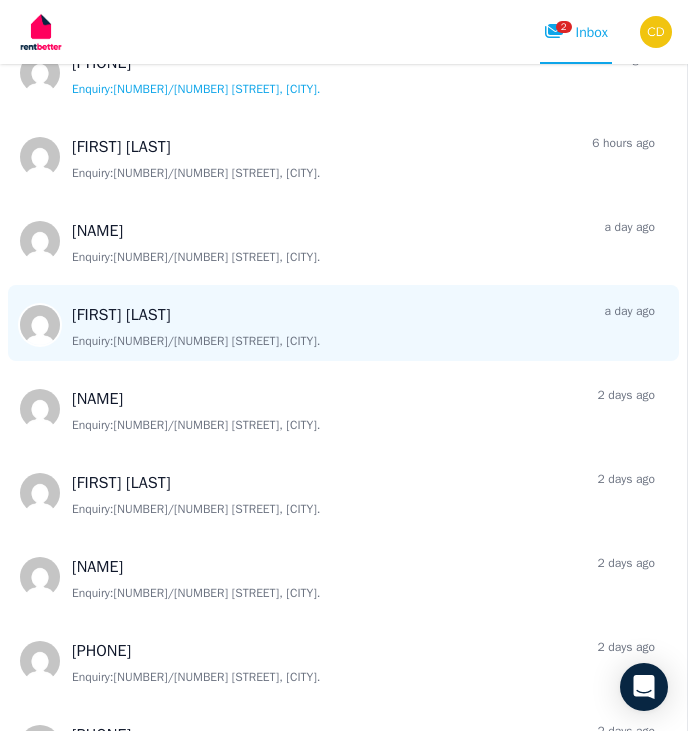 scroll, scrollTop: 190, scrollLeft: 0, axis: vertical 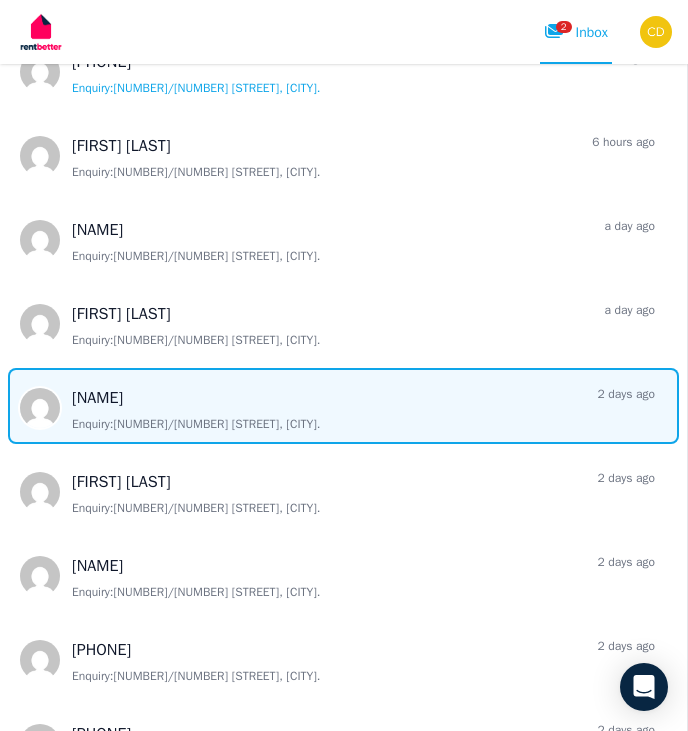 click at bounding box center (343, 406) 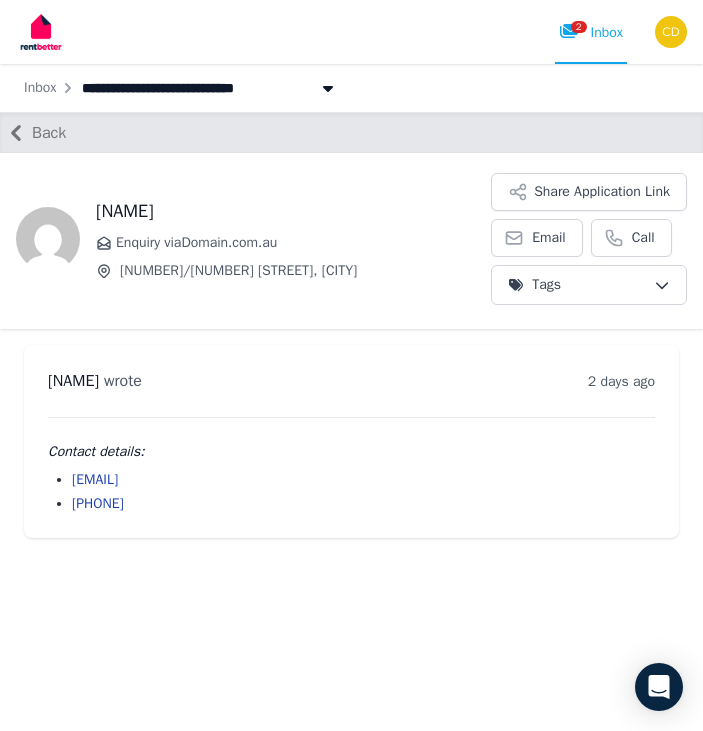 drag, startPoint x: 249, startPoint y: 481, endPoint x: 59, endPoint y: 463, distance: 190.85072 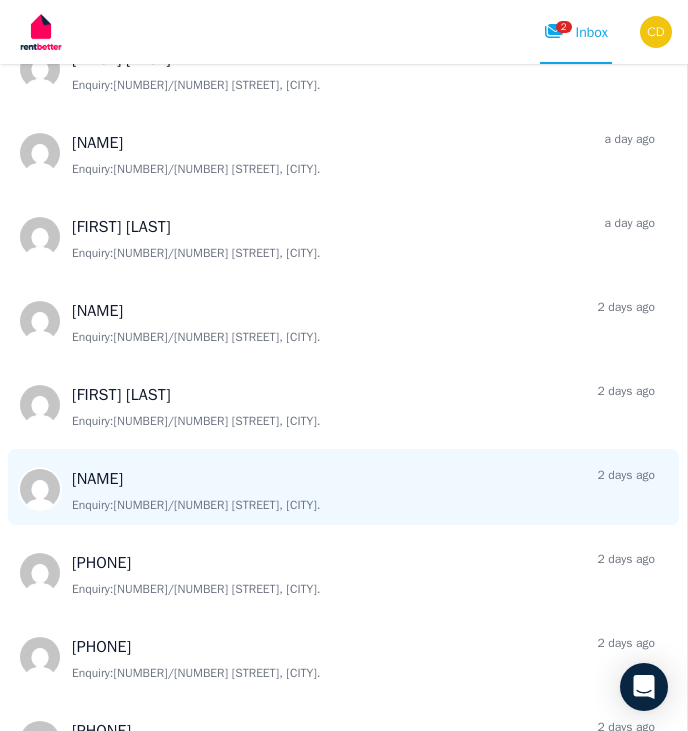 scroll, scrollTop: 281, scrollLeft: 0, axis: vertical 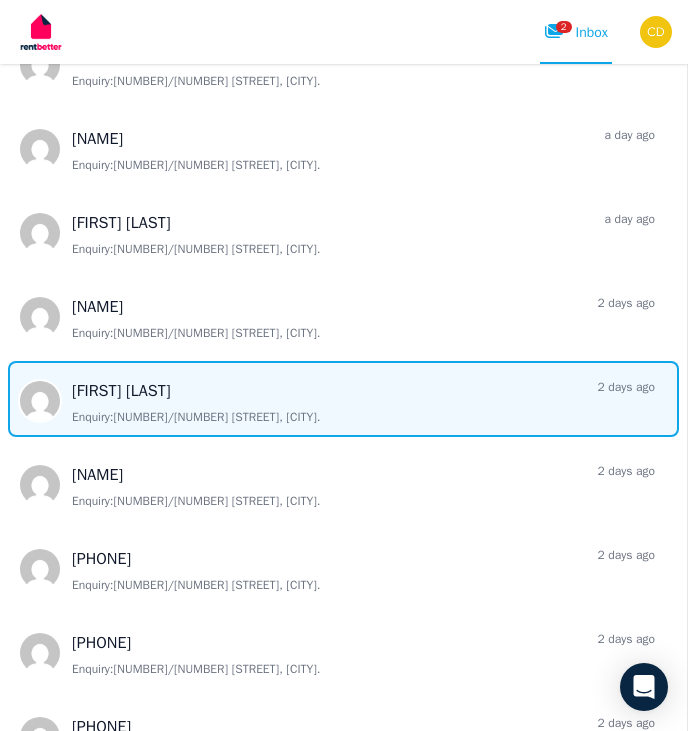 click at bounding box center (343, 399) 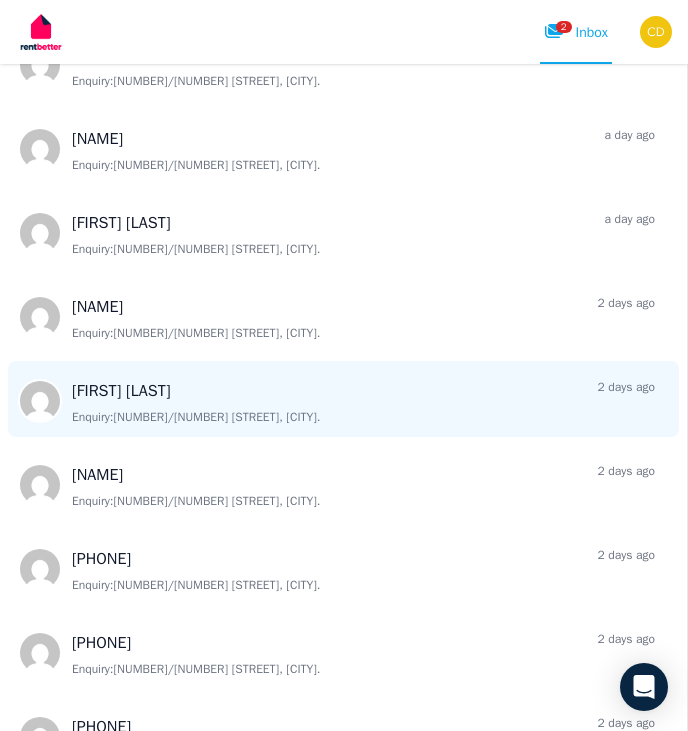 scroll, scrollTop: 0, scrollLeft: 0, axis: both 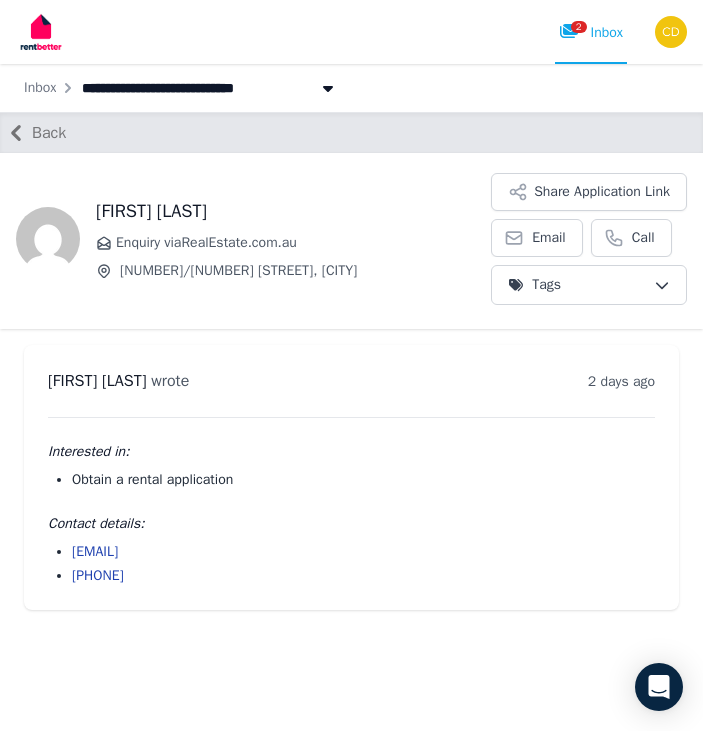 drag, startPoint x: 257, startPoint y: 554, endPoint x: 77, endPoint y: 555, distance: 180.00278 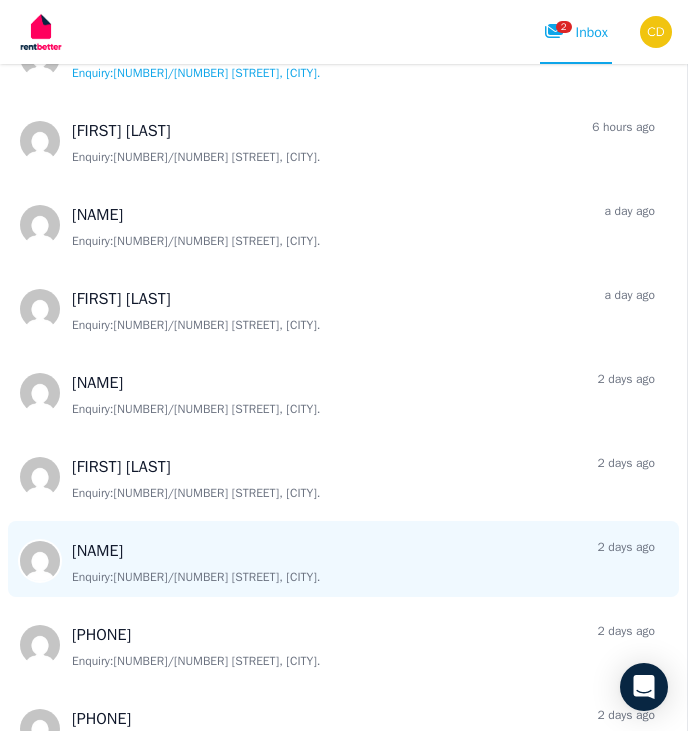 scroll, scrollTop: 206, scrollLeft: 0, axis: vertical 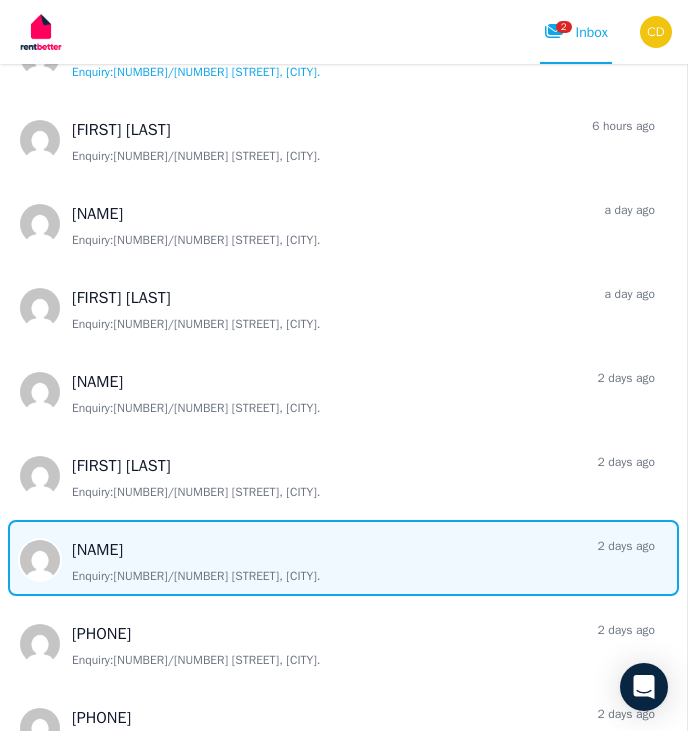 click at bounding box center (343, 558) 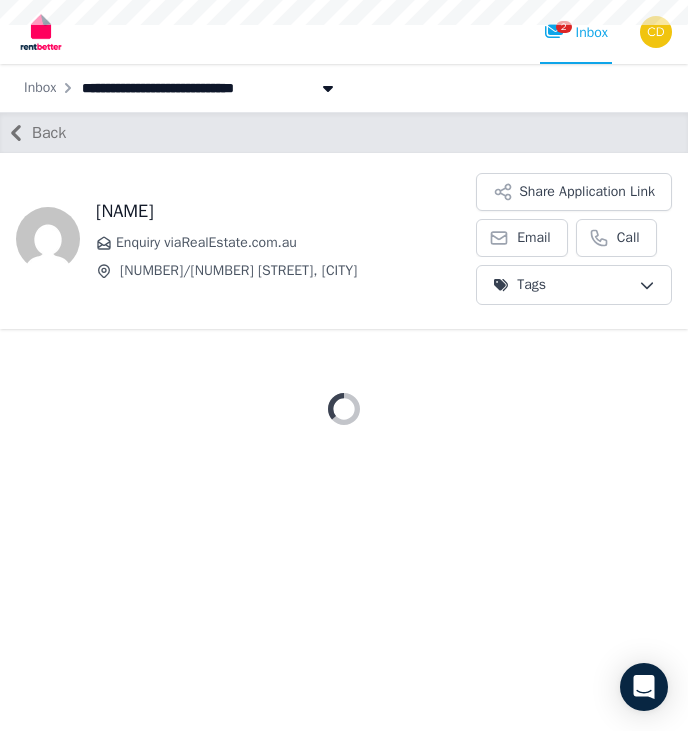 scroll, scrollTop: 0, scrollLeft: 0, axis: both 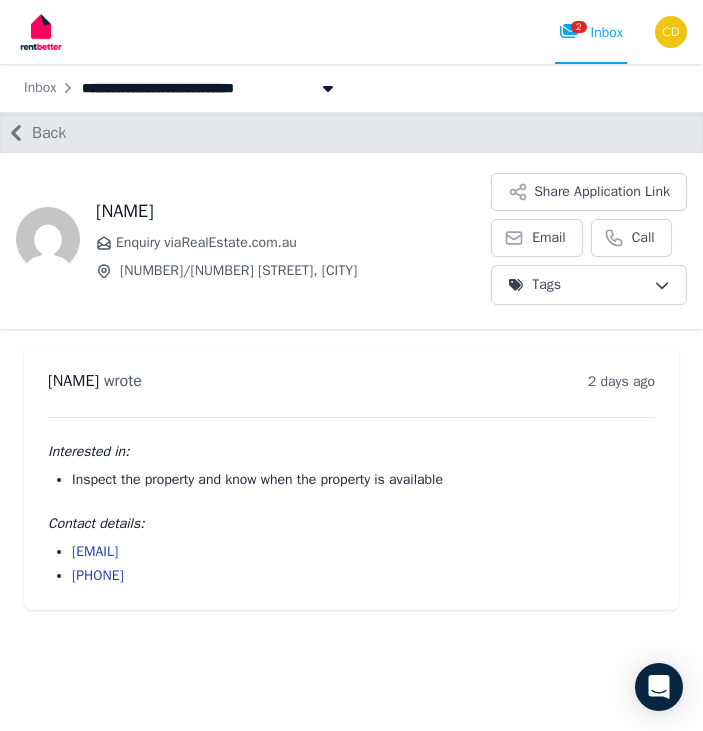 drag, startPoint x: 262, startPoint y: 550, endPoint x: 72, endPoint y: 552, distance: 190.01053 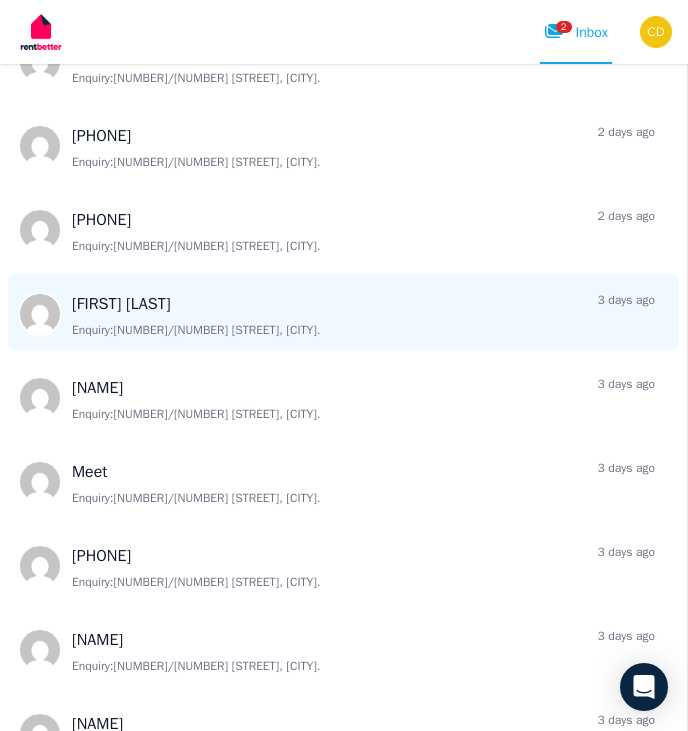 scroll, scrollTop: 791, scrollLeft: 0, axis: vertical 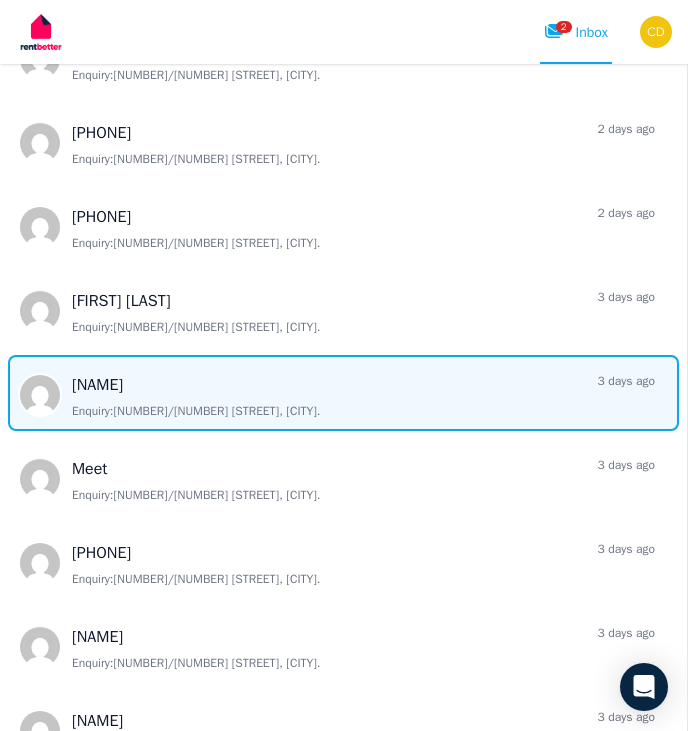 click at bounding box center [343, 393] 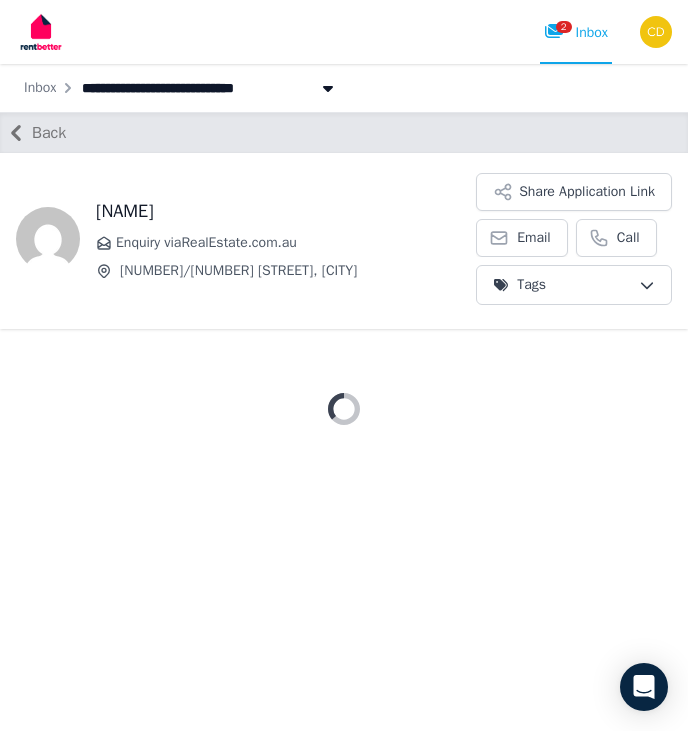 scroll, scrollTop: 0, scrollLeft: 0, axis: both 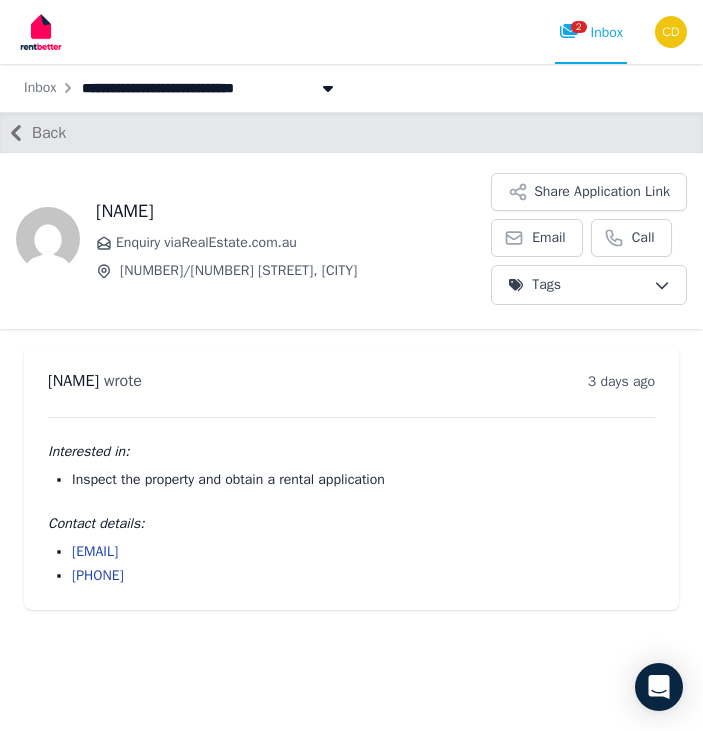 drag, startPoint x: 251, startPoint y: 550, endPoint x: 251, endPoint y: 525, distance: 25 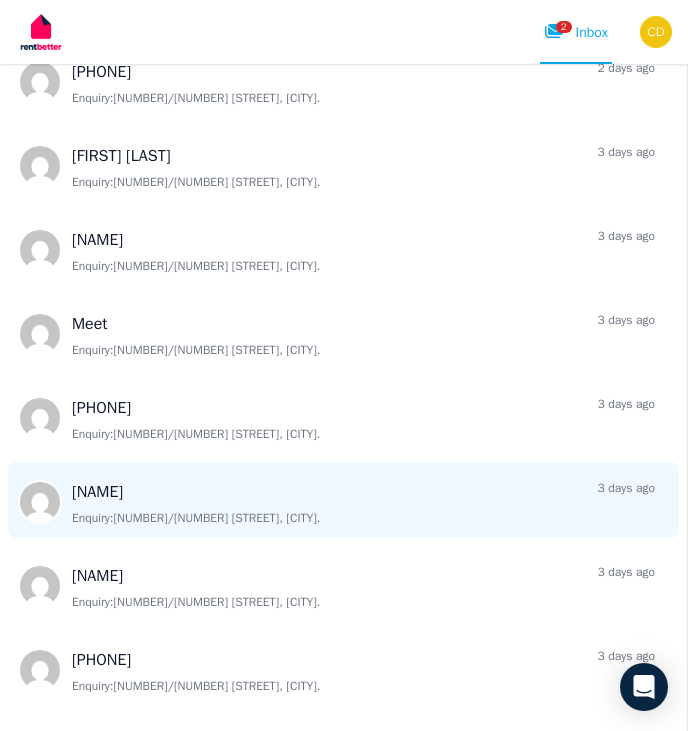 scroll, scrollTop: 959, scrollLeft: 0, axis: vertical 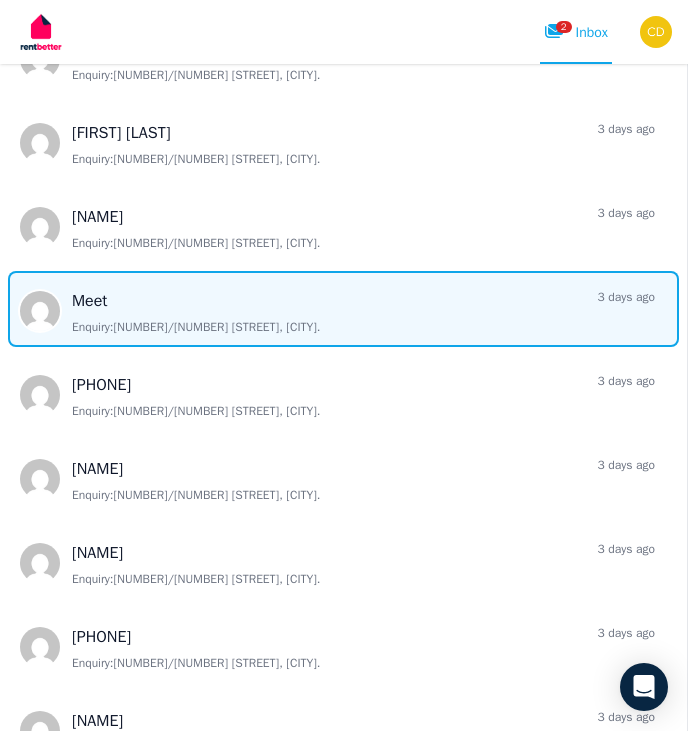 click at bounding box center [343, 309] 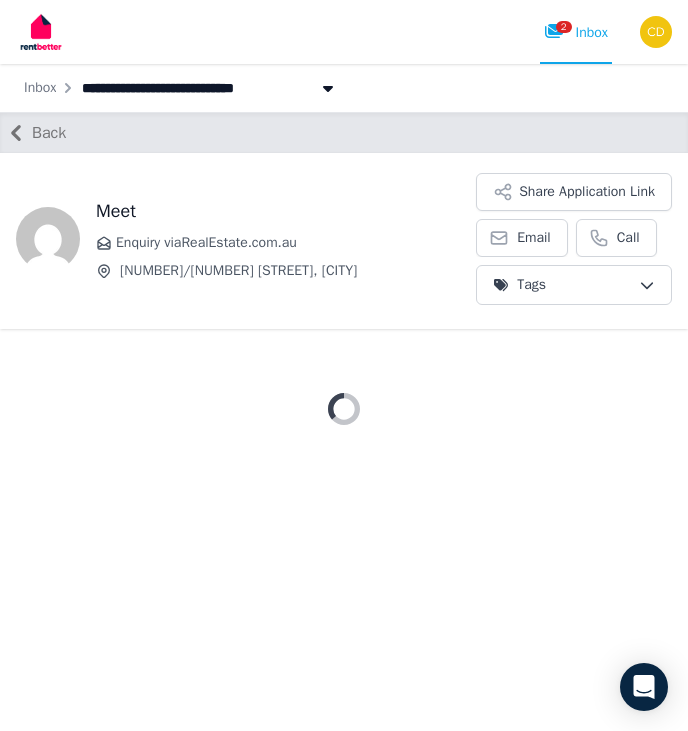 scroll, scrollTop: 0, scrollLeft: 0, axis: both 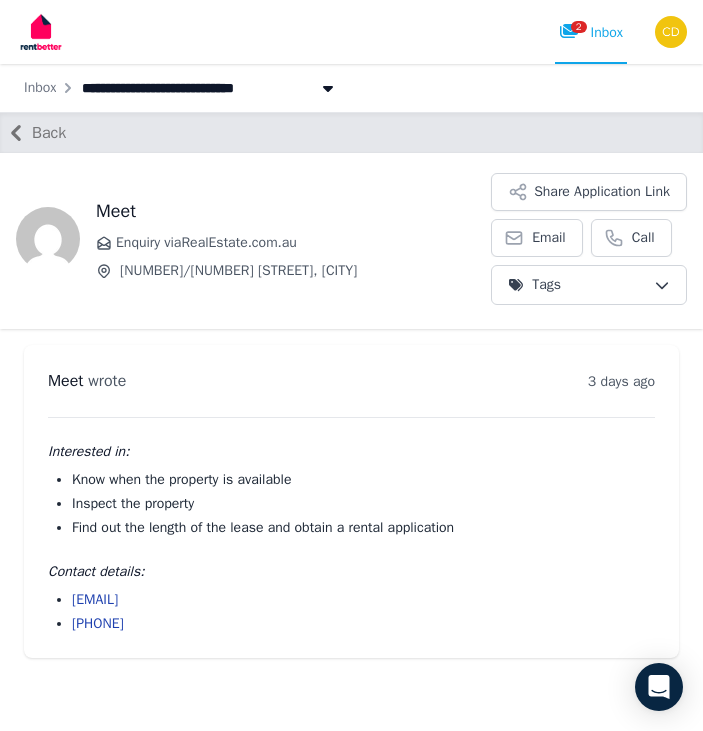 drag, startPoint x: 248, startPoint y: 598, endPoint x: 78, endPoint y: 602, distance: 170.04706 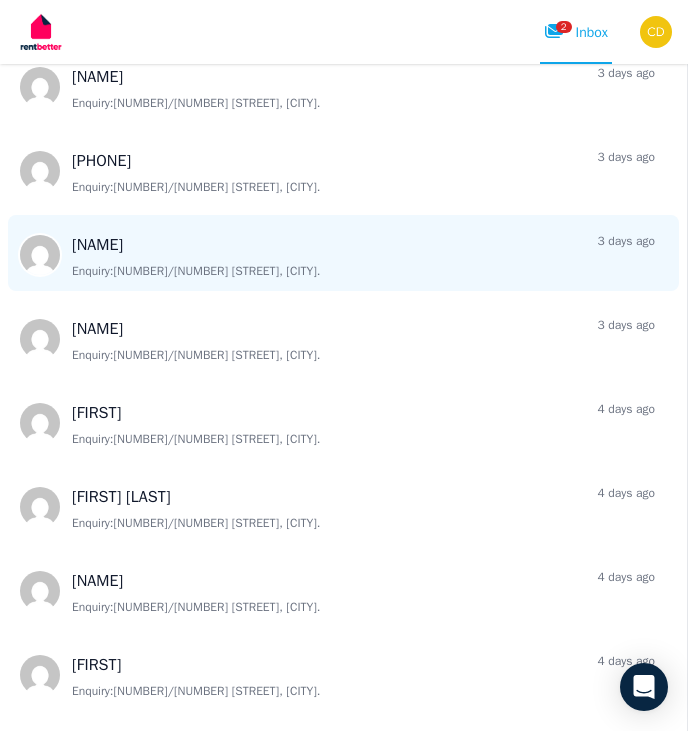 scroll, scrollTop: 1519, scrollLeft: 0, axis: vertical 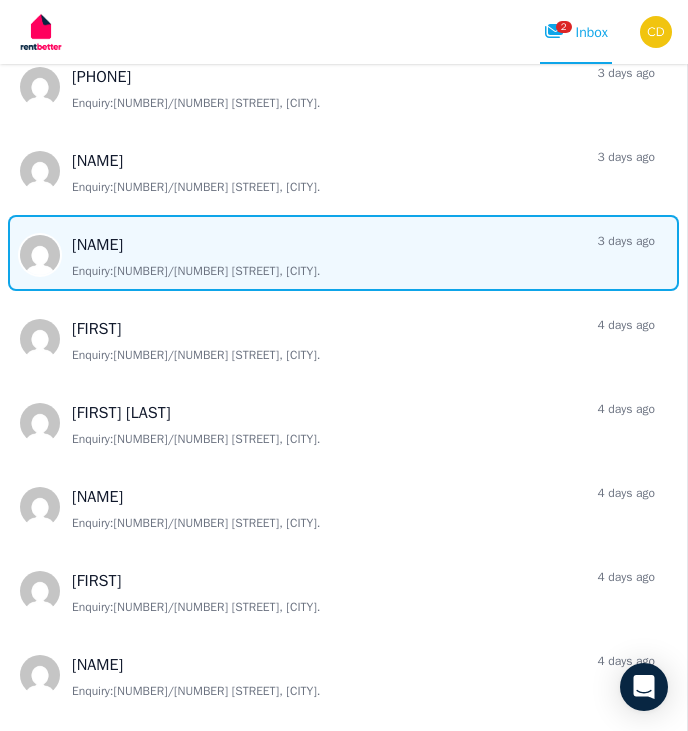 click at bounding box center (343, 253) 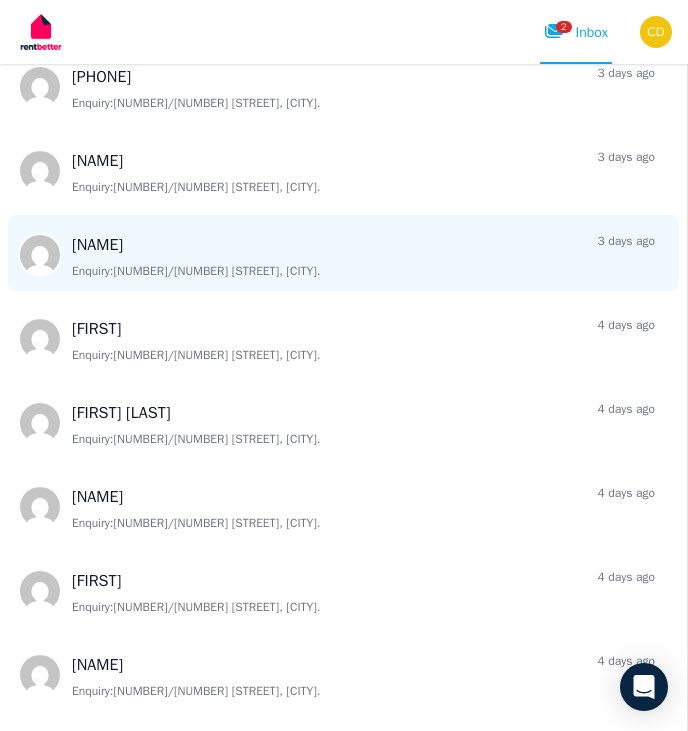 scroll, scrollTop: 0, scrollLeft: 0, axis: both 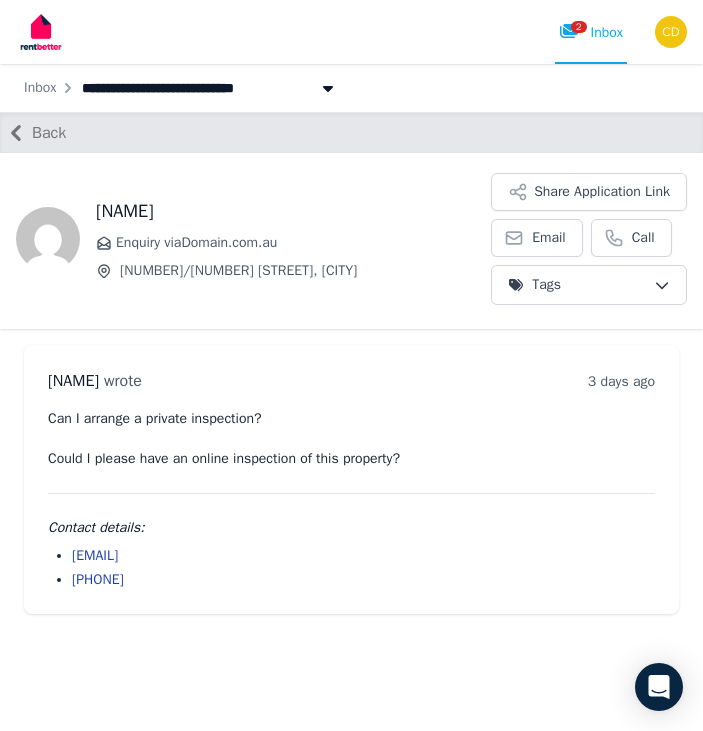 drag, startPoint x: 232, startPoint y: 553, endPoint x: 70, endPoint y: 556, distance: 162.02777 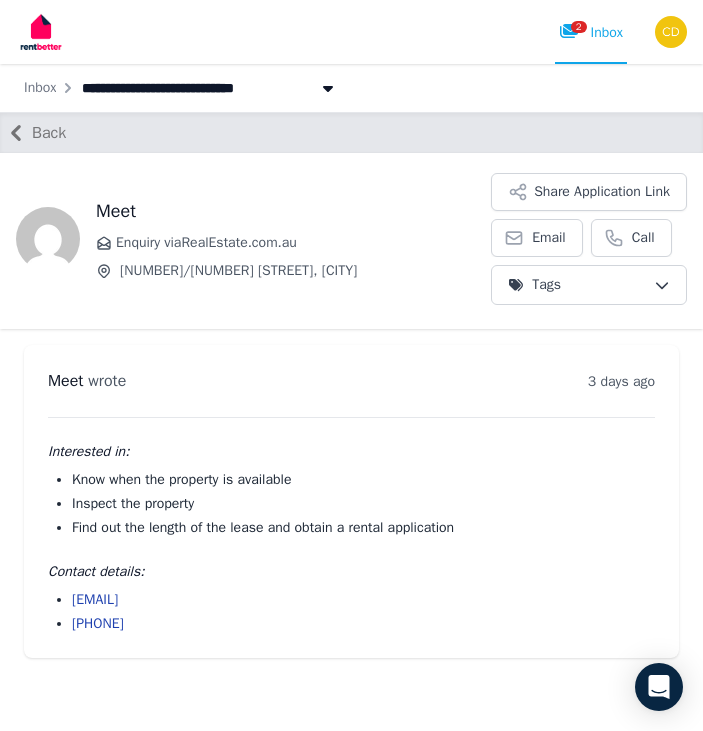 click on "Back" at bounding box center (49, 133) 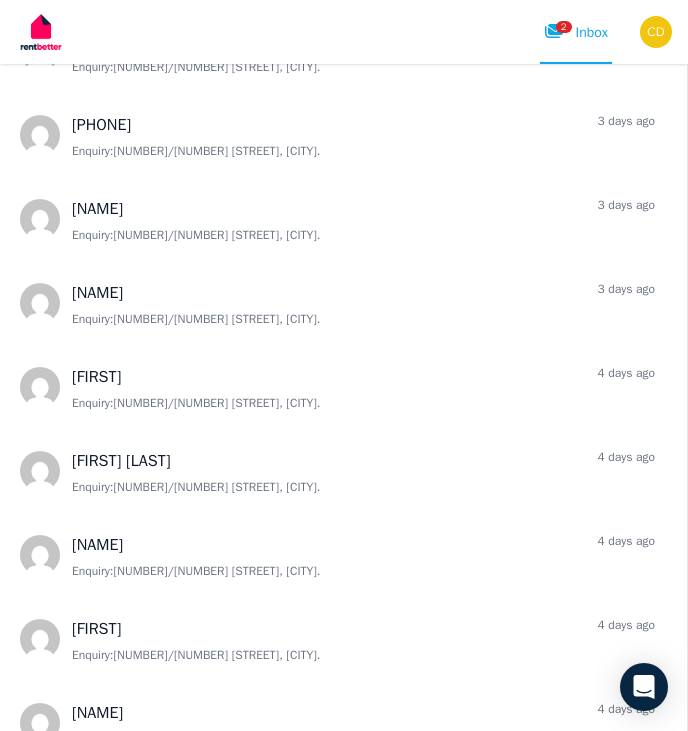 scroll, scrollTop: 1591, scrollLeft: 0, axis: vertical 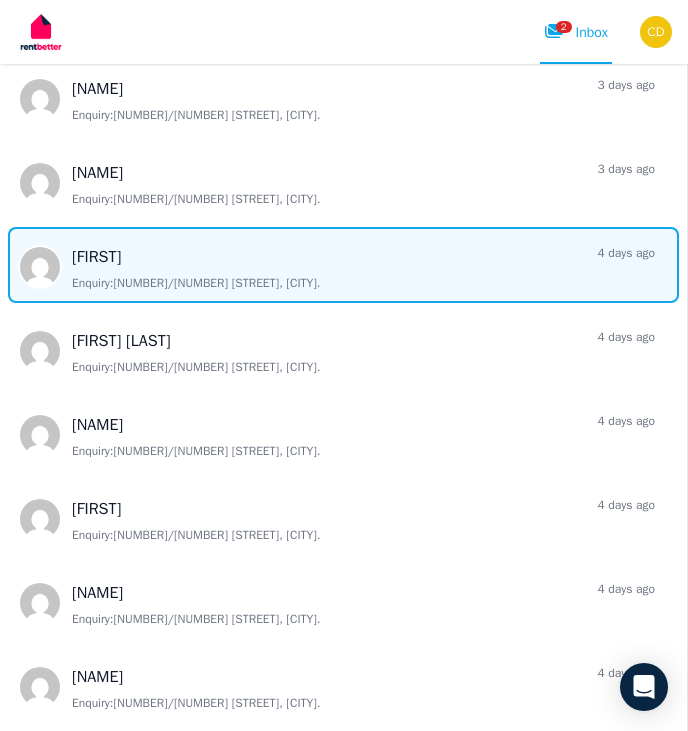 click at bounding box center (343, 265) 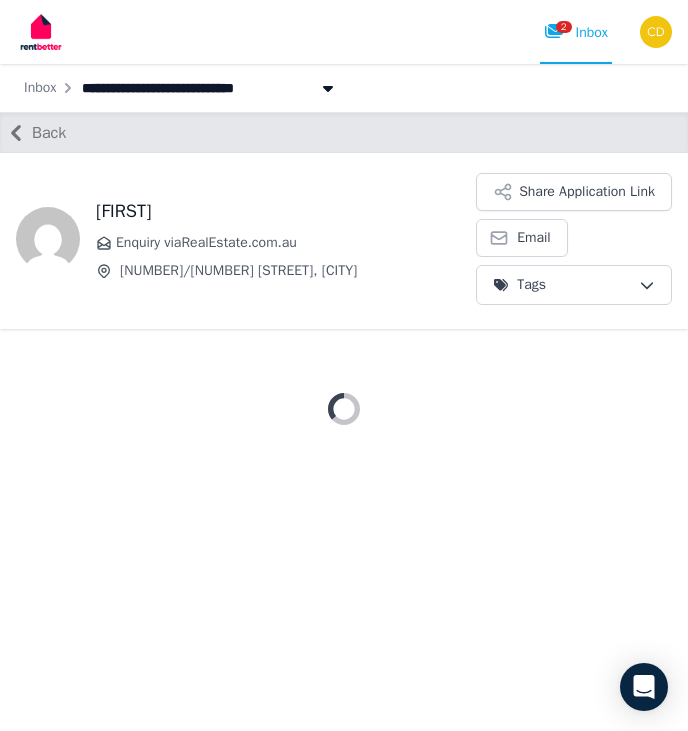 scroll, scrollTop: 0, scrollLeft: 0, axis: both 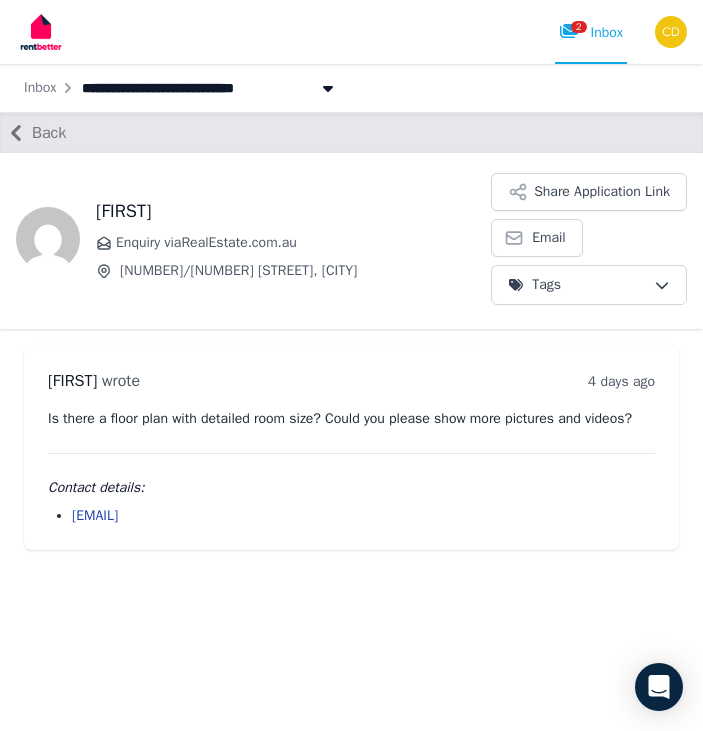 drag, startPoint x: 223, startPoint y: 535, endPoint x: 107, endPoint y: 523, distance: 116.61904 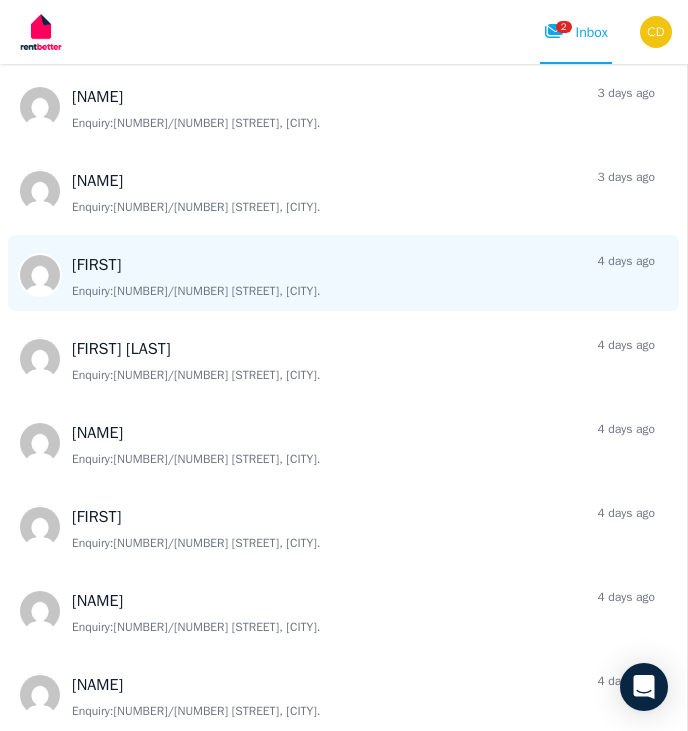 scroll, scrollTop: 1591, scrollLeft: 0, axis: vertical 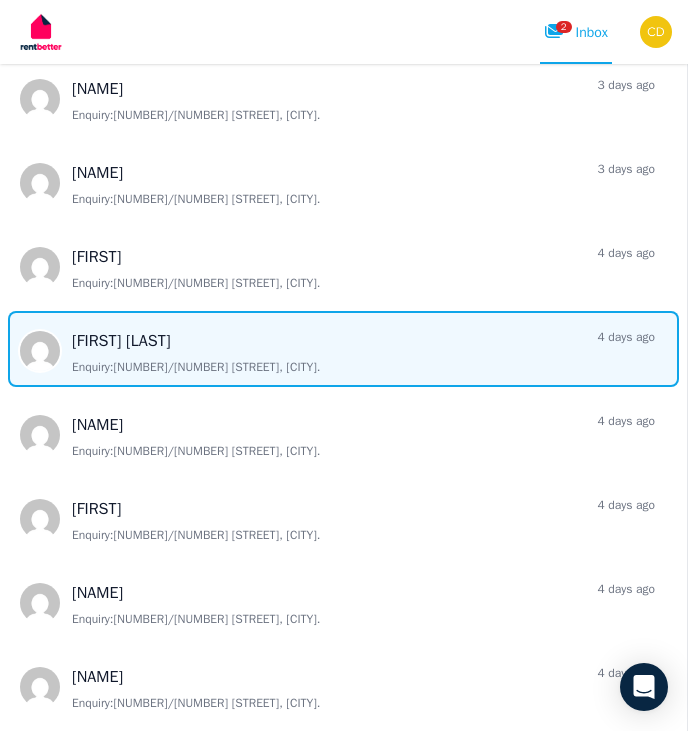 click at bounding box center (343, 349) 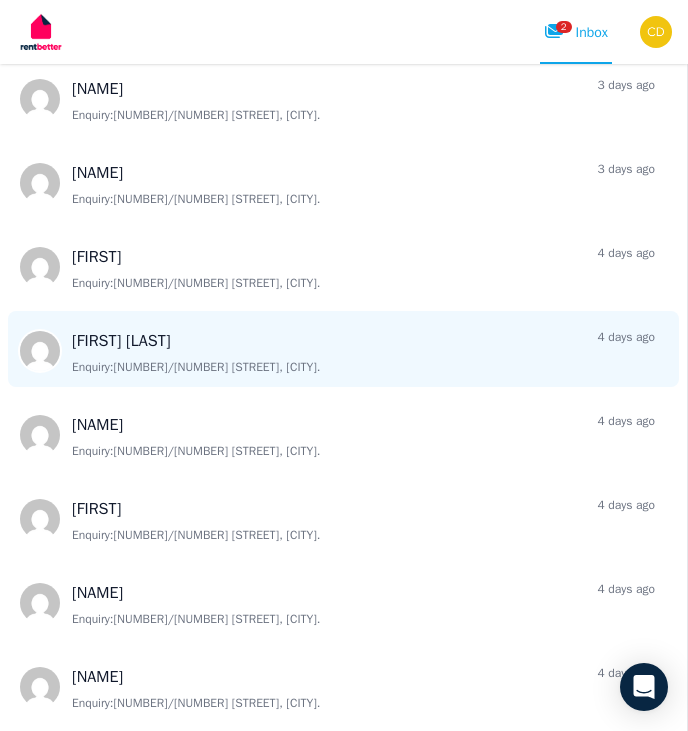 scroll, scrollTop: 0, scrollLeft: 0, axis: both 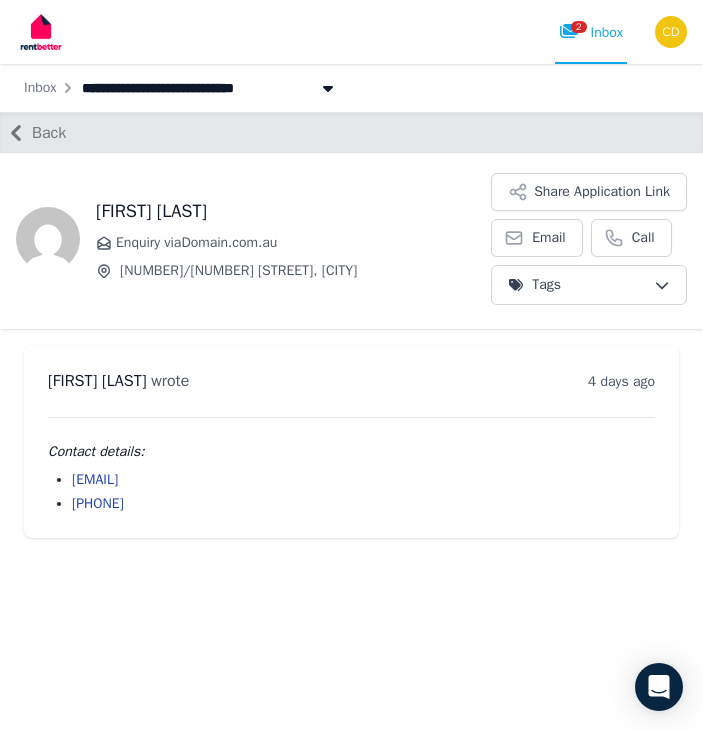 drag, startPoint x: 252, startPoint y: 482, endPoint x: 137, endPoint y: 464, distance: 116.40017 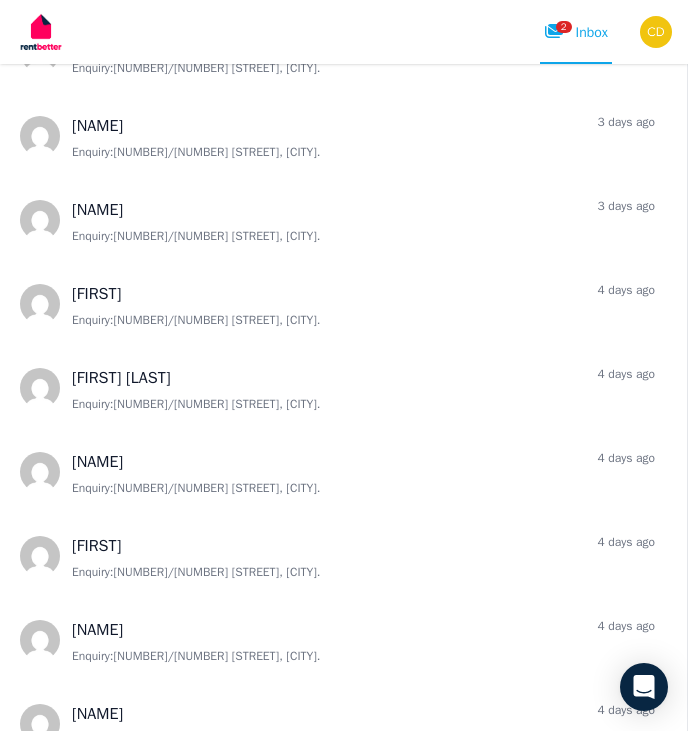 scroll, scrollTop: 1591, scrollLeft: 0, axis: vertical 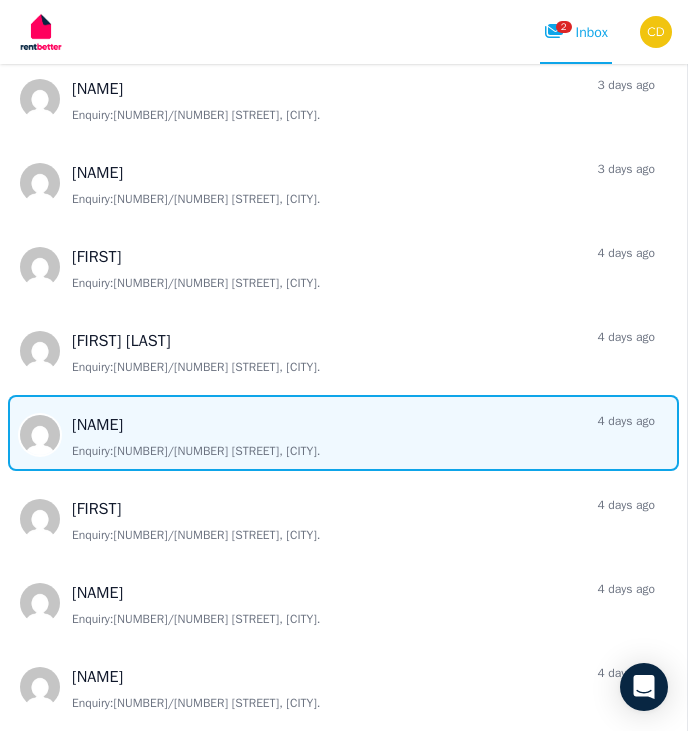 click at bounding box center [343, 433] 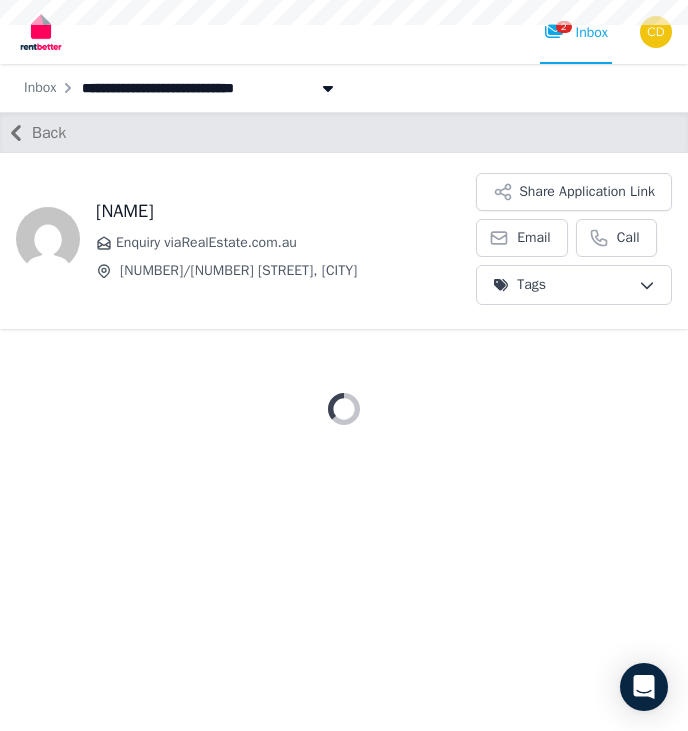 scroll, scrollTop: 0, scrollLeft: 0, axis: both 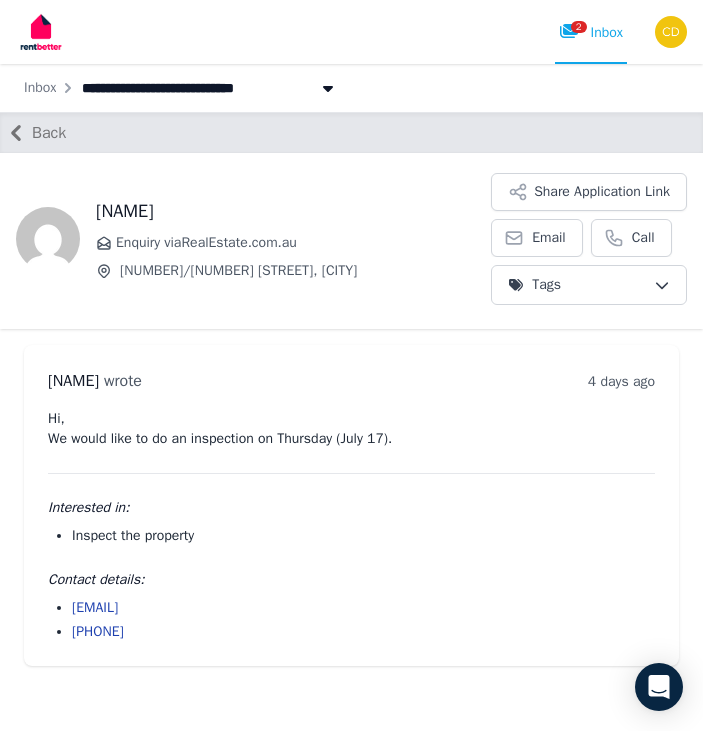 drag, startPoint x: 249, startPoint y: 610, endPoint x: 55, endPoint y: 608, distance: 194.01031 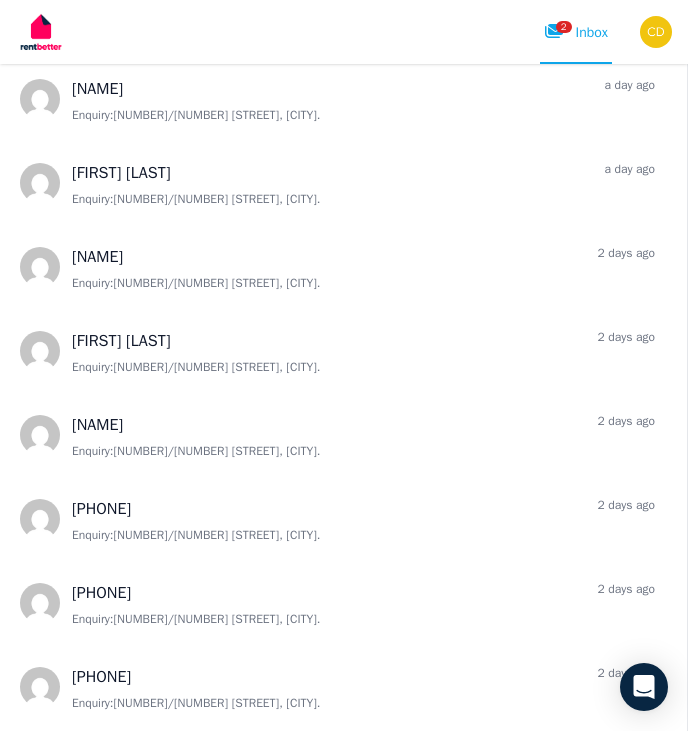 scroll, scrollTop: 1591, scrollLeft: 0, axis: vertical 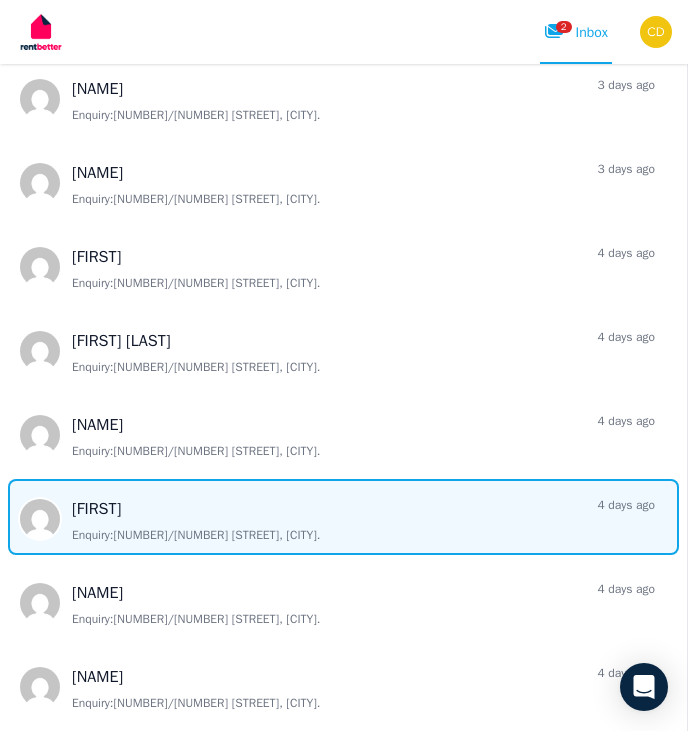 click at bounding box center (343, 517) 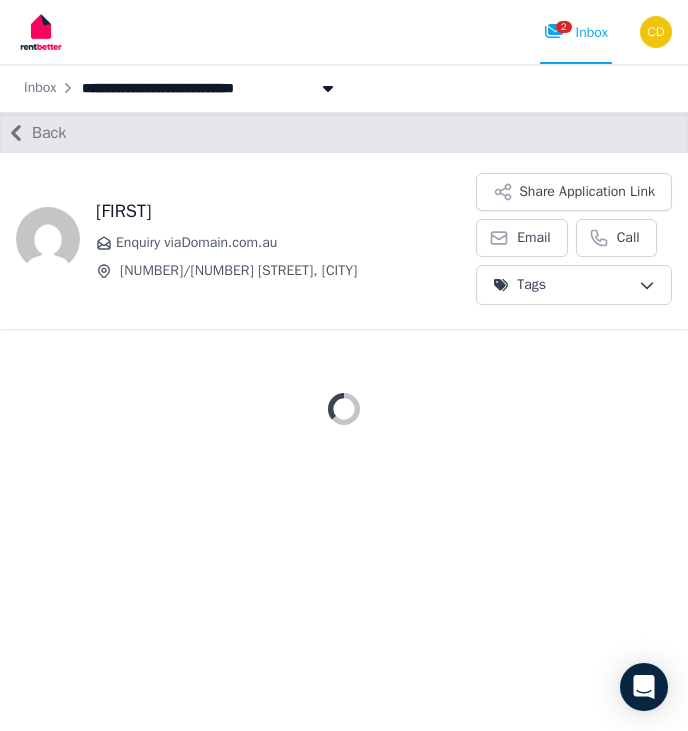 scroll, scrollTop: 0, scrollLeft: 0, axis: both 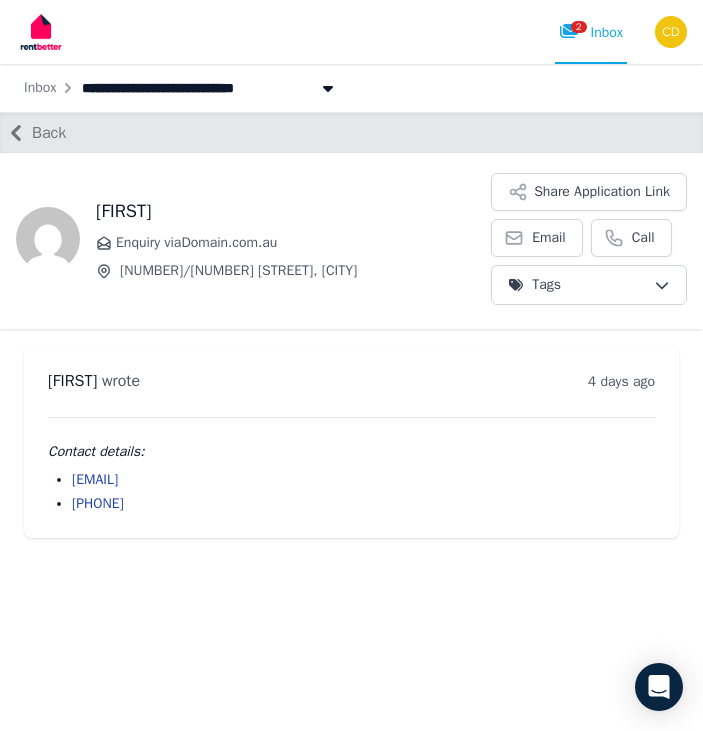 drag, startPoint x: 240, startPoint y: 475, endPoint x: 70, endPoint y: 481, distance: 170.10585 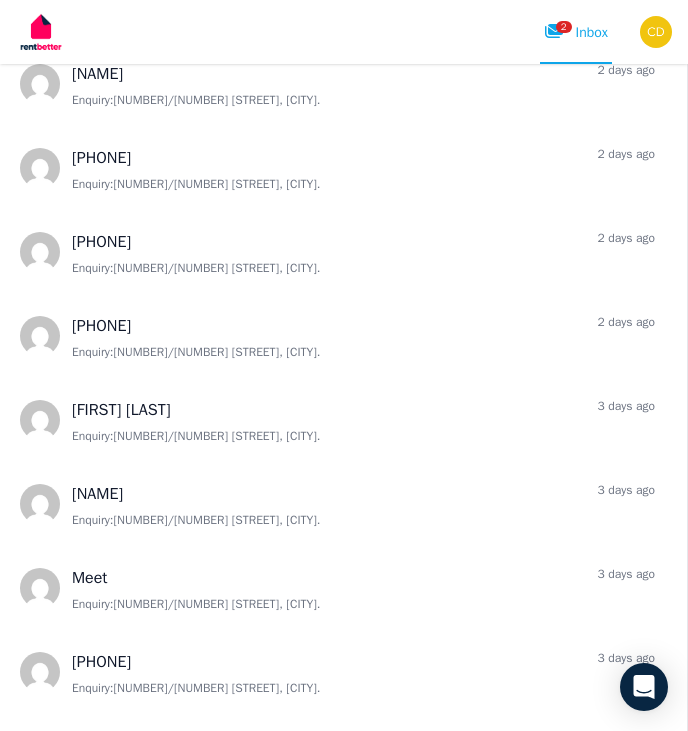 scroll, scrollTop: 1591, scrollLeft: 0, axis: vertical 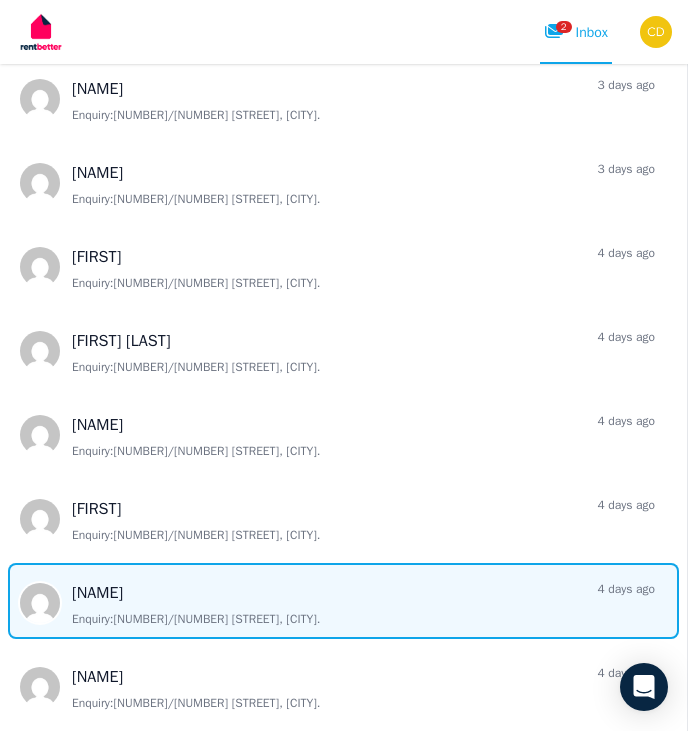 click at bounding box center (343, 601) 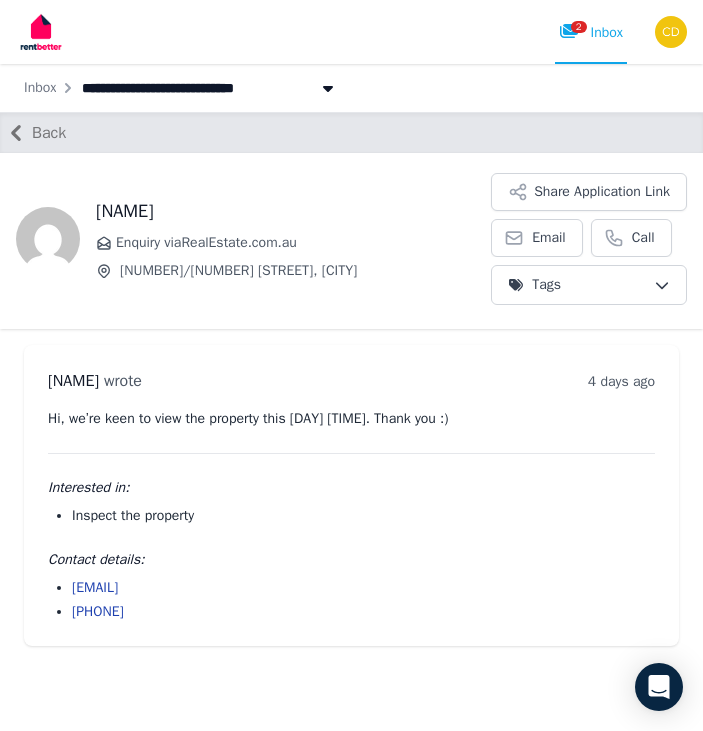 drag, startPoint x: 275, startPoint y: 585, endPoint x: 62, endPoint y: 582, distance: 213.02112 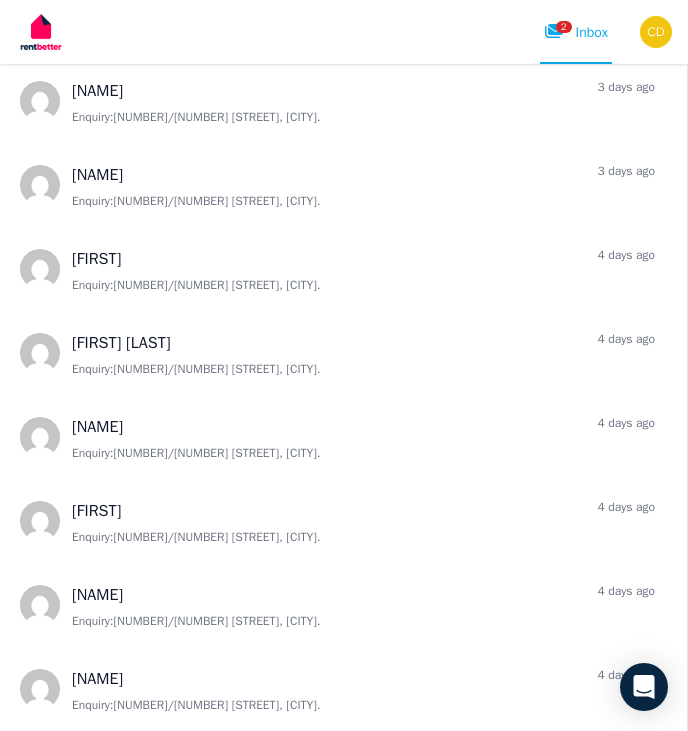 scroll, scrollTop: 1591, scrollLeft: 0, axis: vertical 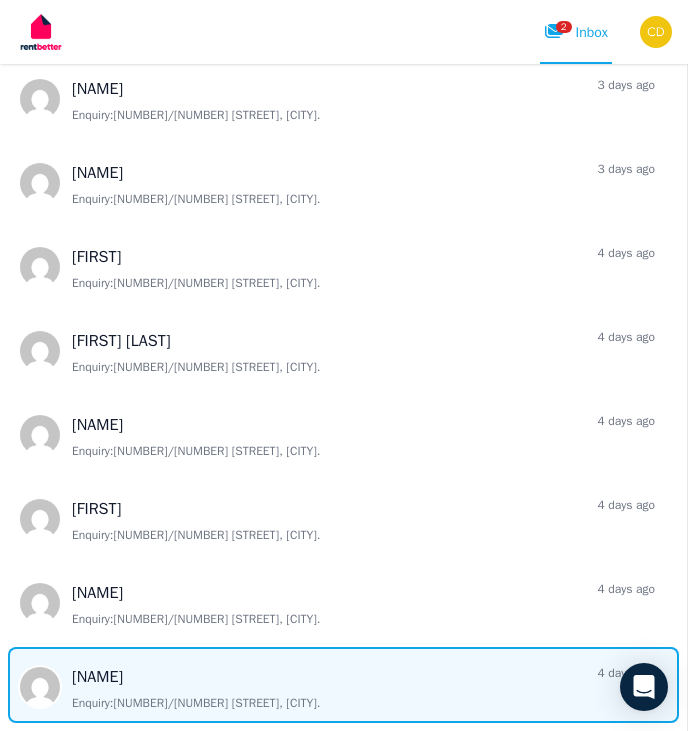 click at bounding box center (343, 685) 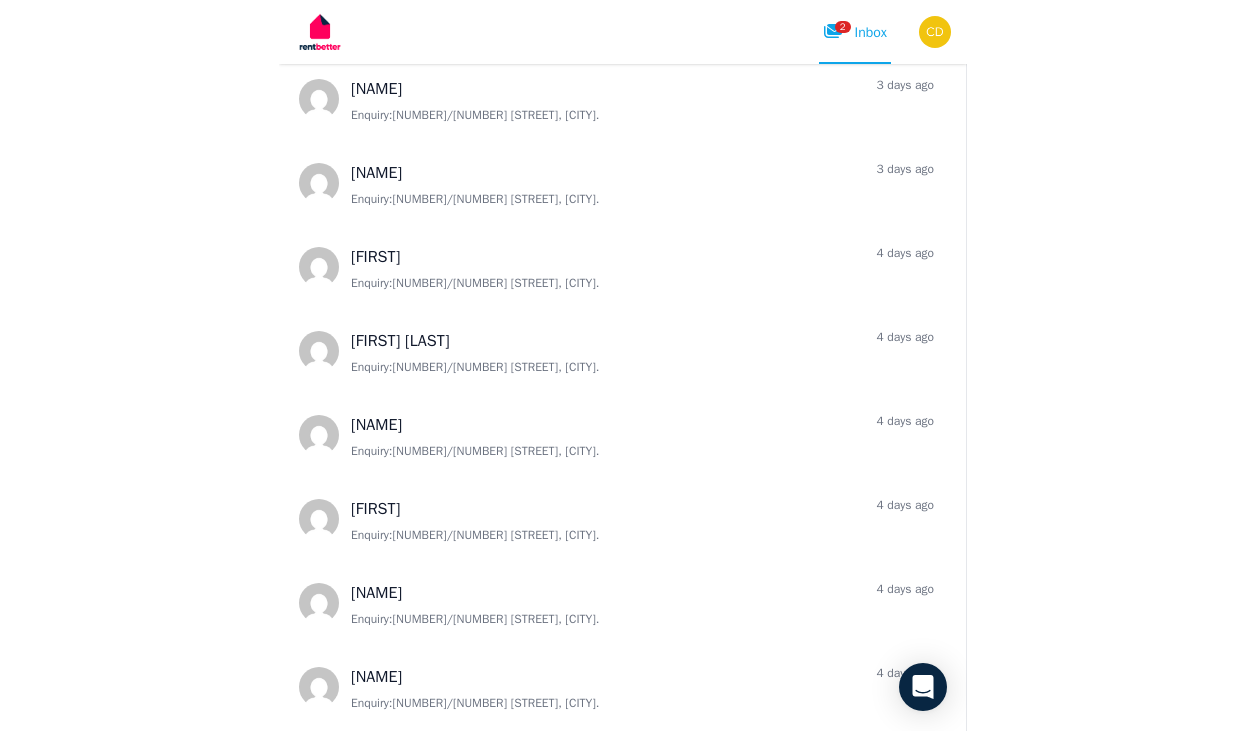 scroll, scrollTop: 0, scrollLeft: 0, axis: both 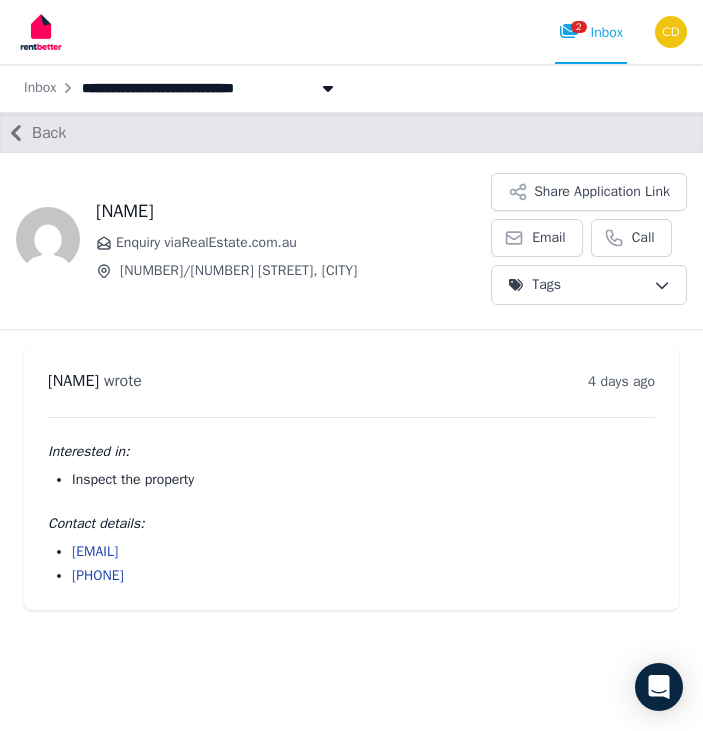 drag, startPoint x: 266, startPoint y: 554, endPoint x: 71, endPoint y: 552, distance: 195.01025 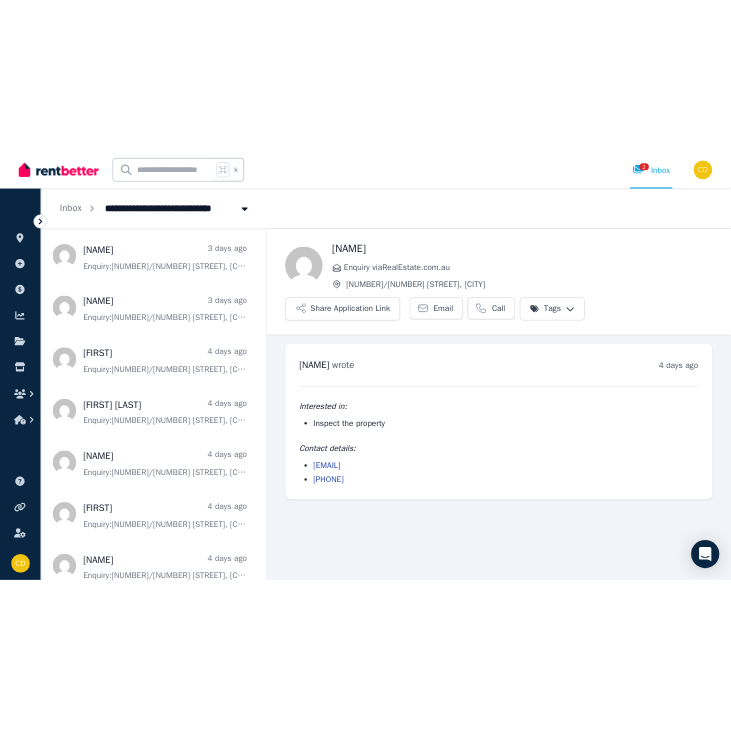 scroll, scrollTop: 1759, scrollLeft: 0, axis: vertical 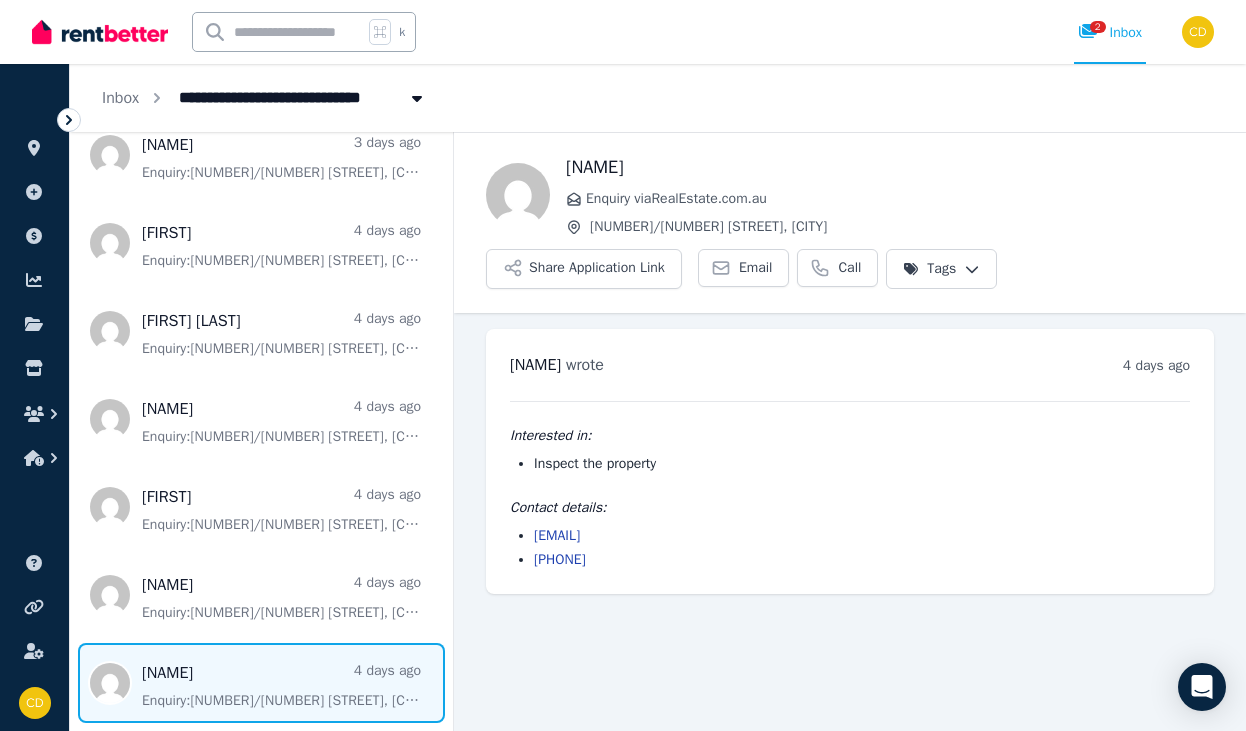 click on "Back [FIRST] [LAST] Enquiry via RealEstate.com.au [NUMBER]/[NUMBER] [STREET], [CITY] Share Application Link Email Call Tags [FIRST] [LAST] wrote 4 days ago 2:30 pm on Mon, 14 Jul 2025 Interested in: Inspect the property Contact details: [EMAIL] [PHONE]" at bounding box center (850, 431) 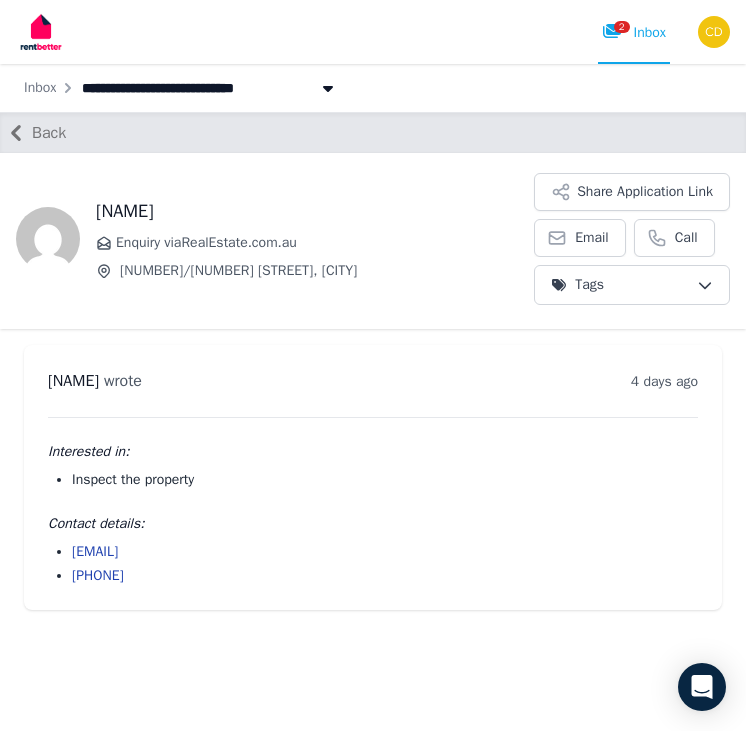 click on "Back" at bounding box center [49, 133] 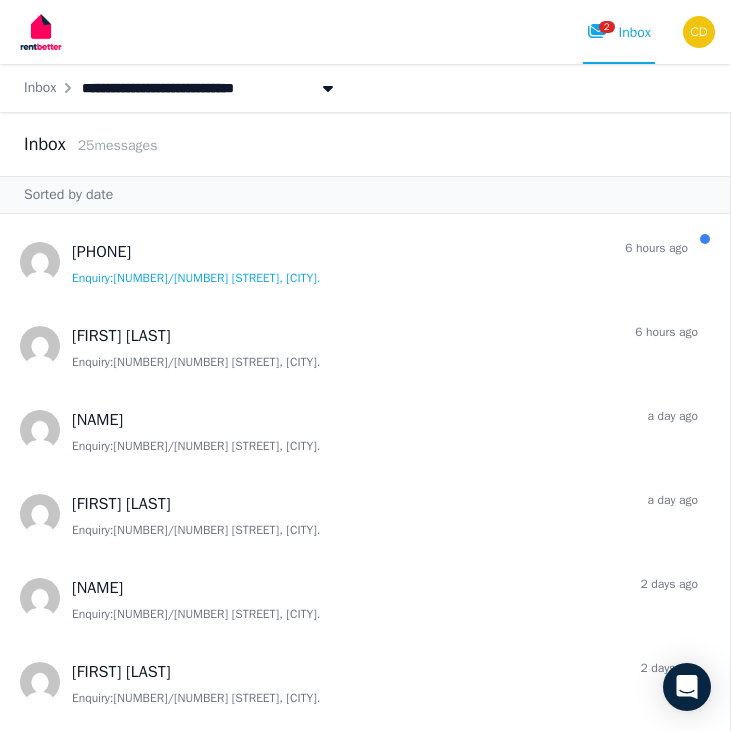 click on "[NUMBER]/[NUMBER] [STREET], [CITY]" at bounding box center [220, 88] 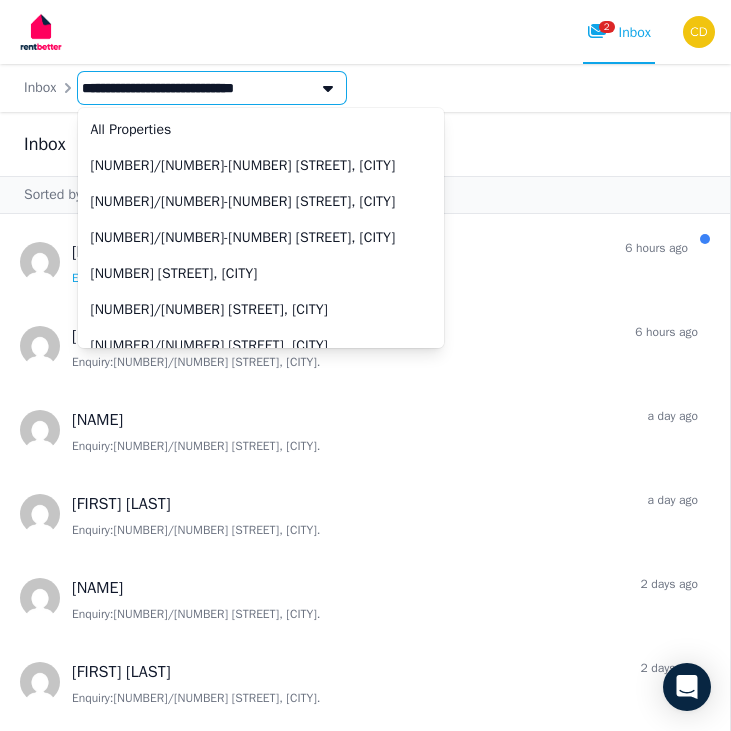 scroll, scrollTop: 4732, scrollLeft: 0, axis: vertical 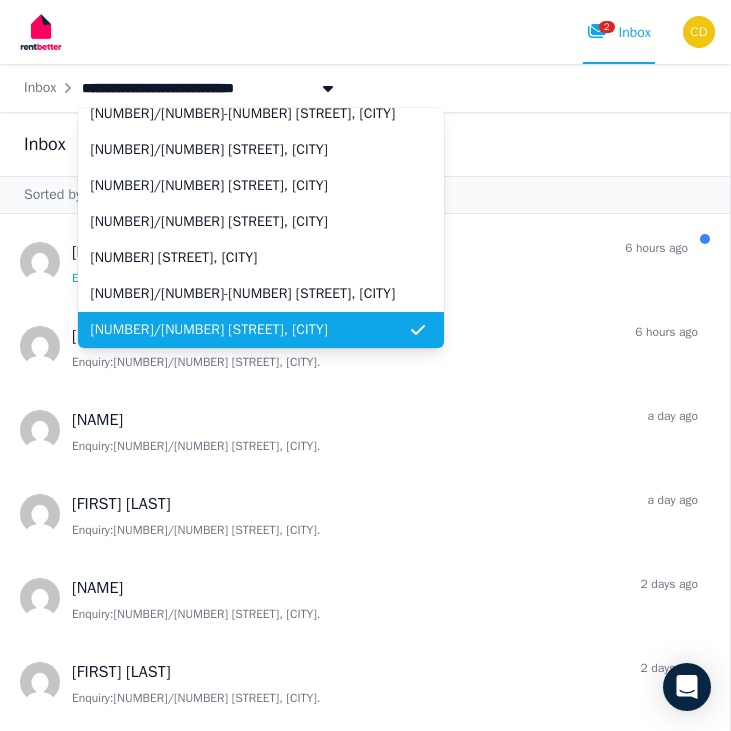 click on "[NUMBER]/[NUMBER] [STREET], [CITY]" at bounding box center [220, 88] 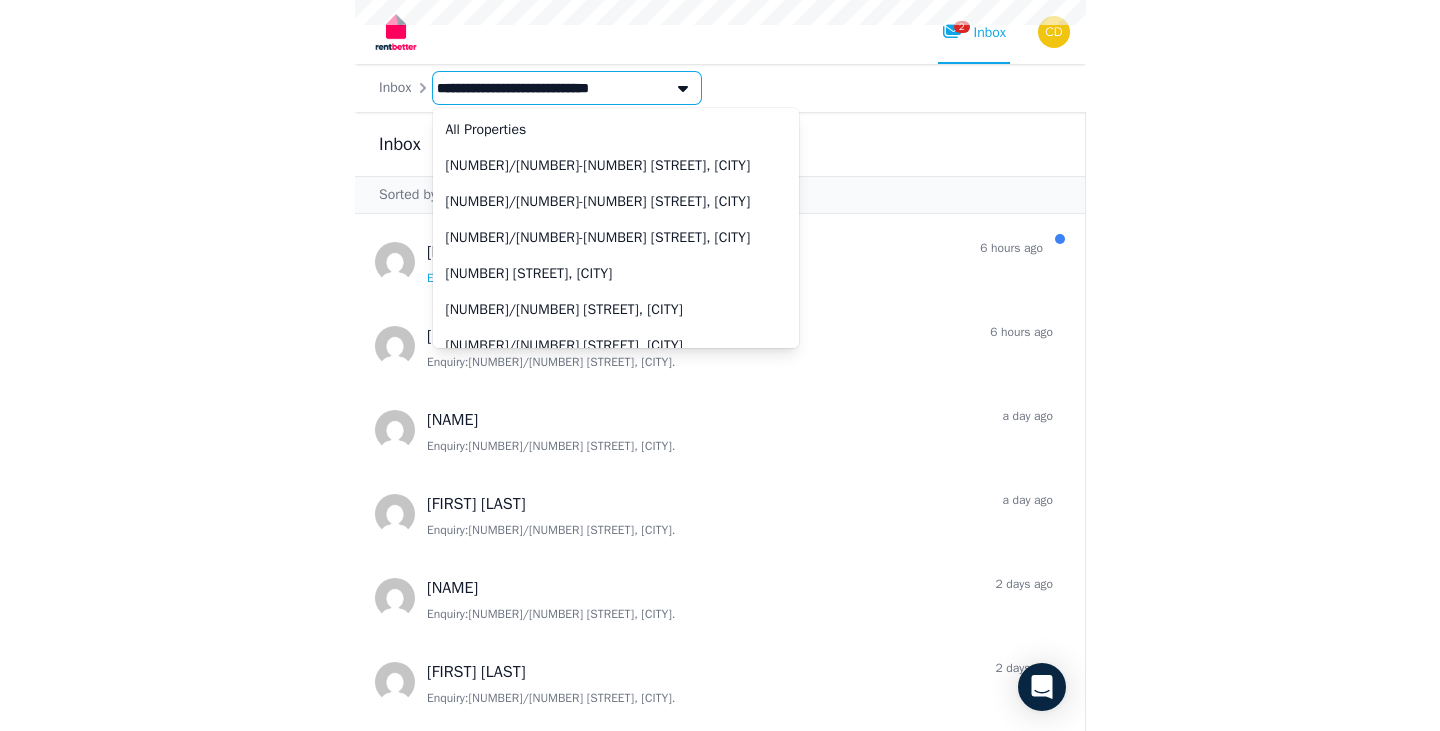 scroll, scrollTop: 4732, scrollLeft: 0, axis: vertical 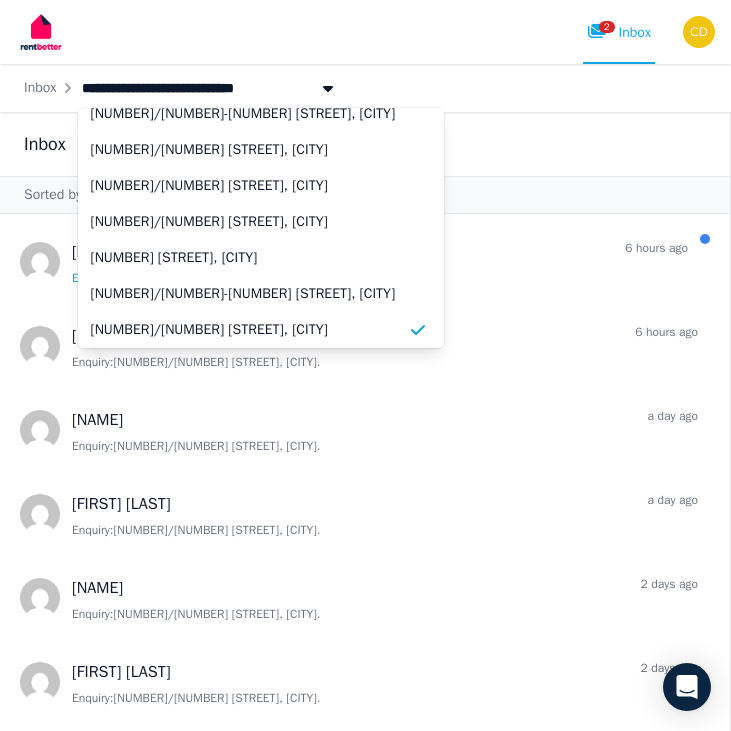 click on "Inbox 25  message s" at bounding box center (365, 144) 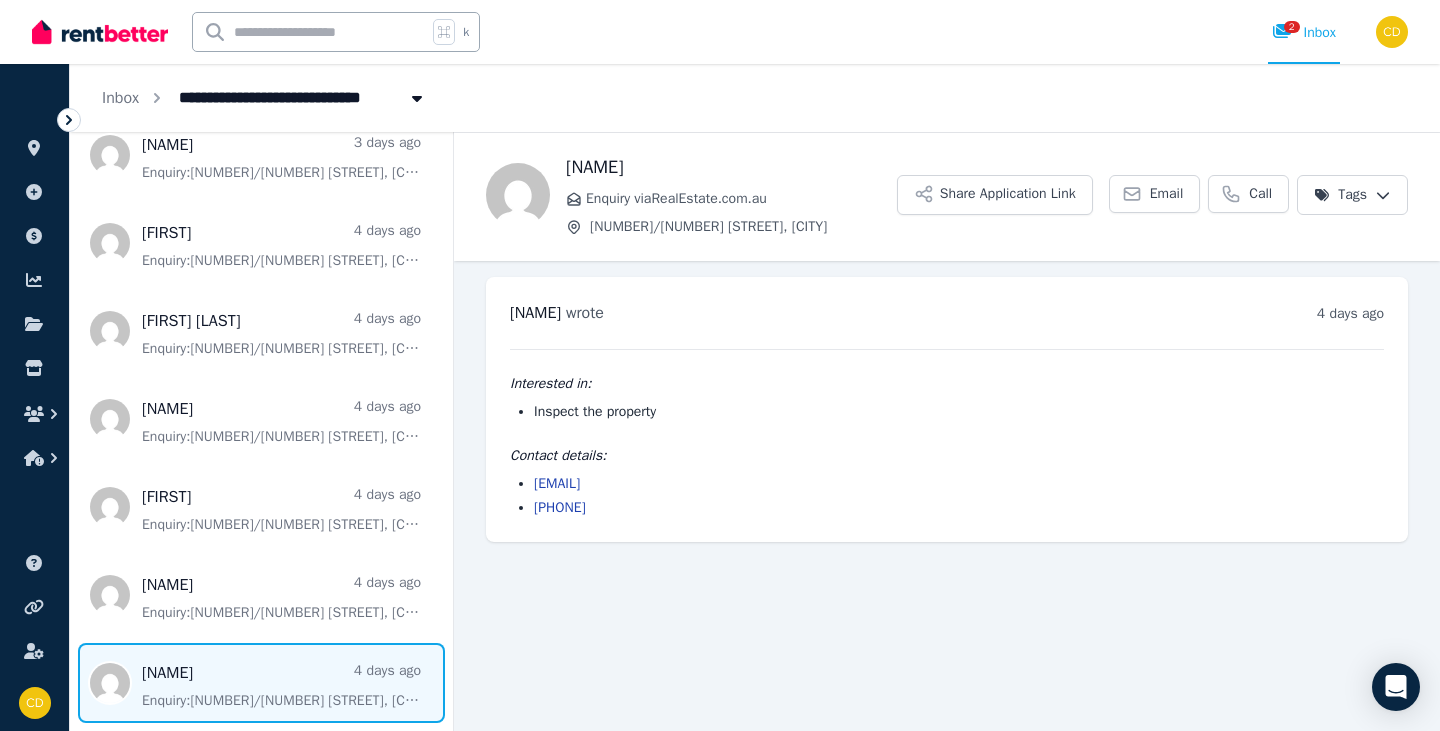 click at bounding box center (100, 32) 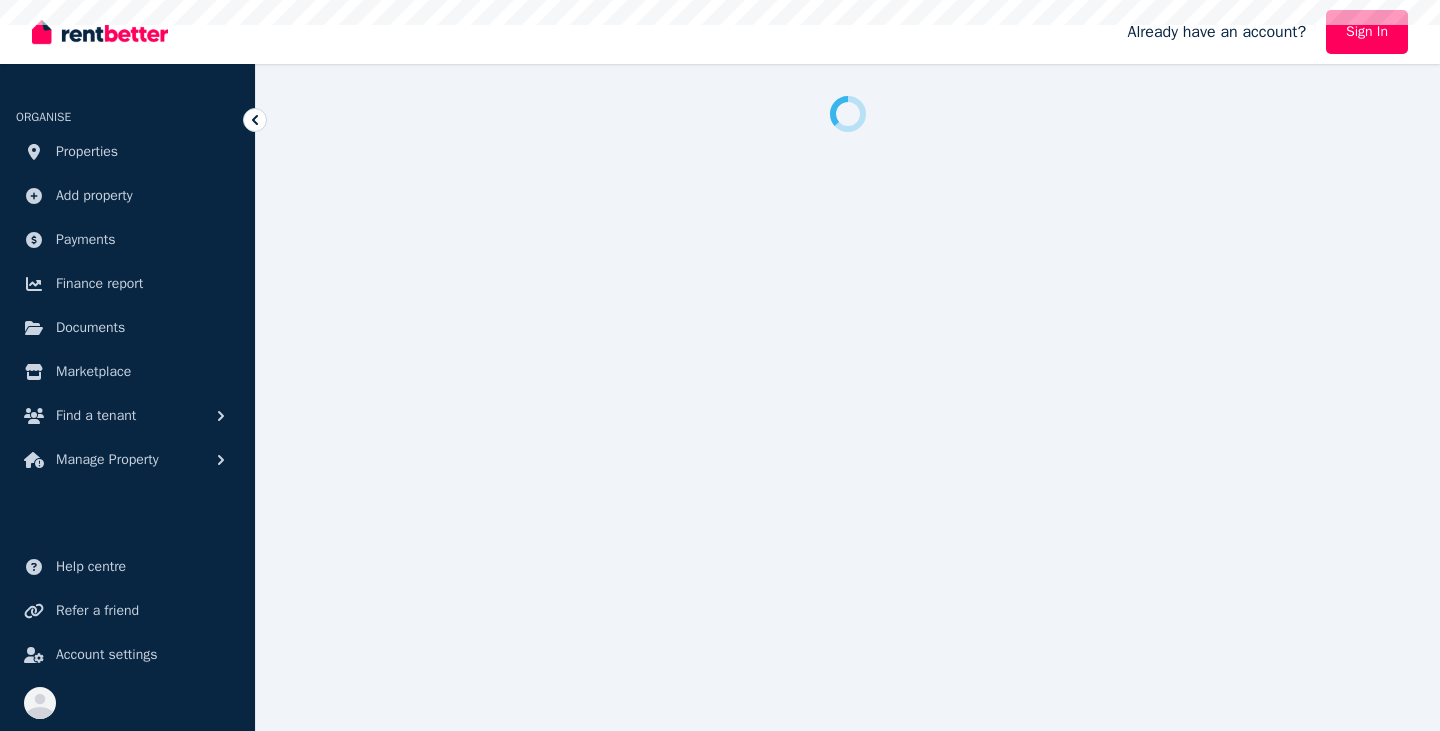 scroll, scrollTop: 0, scrollLeft: 0, axis: both 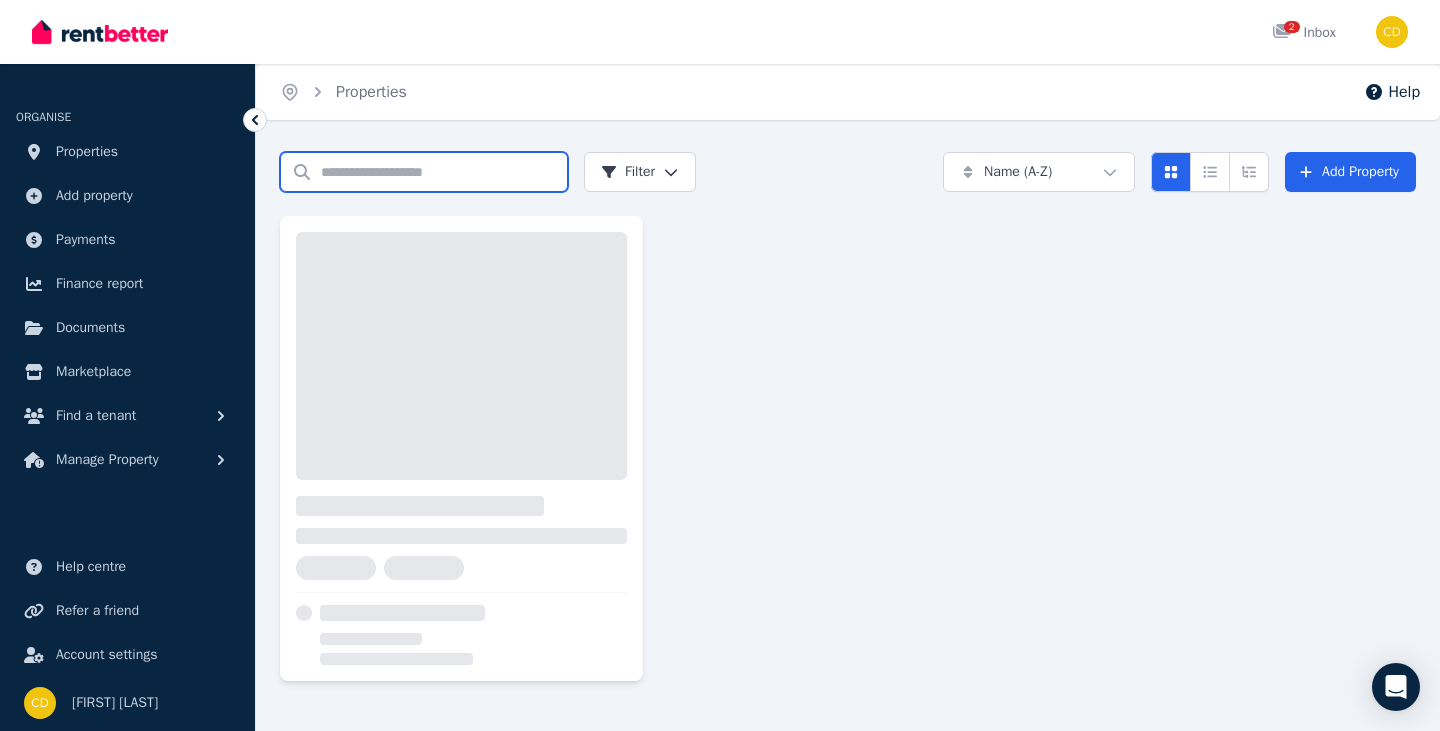 click on "Search properties" at bounding box center [424, 172] 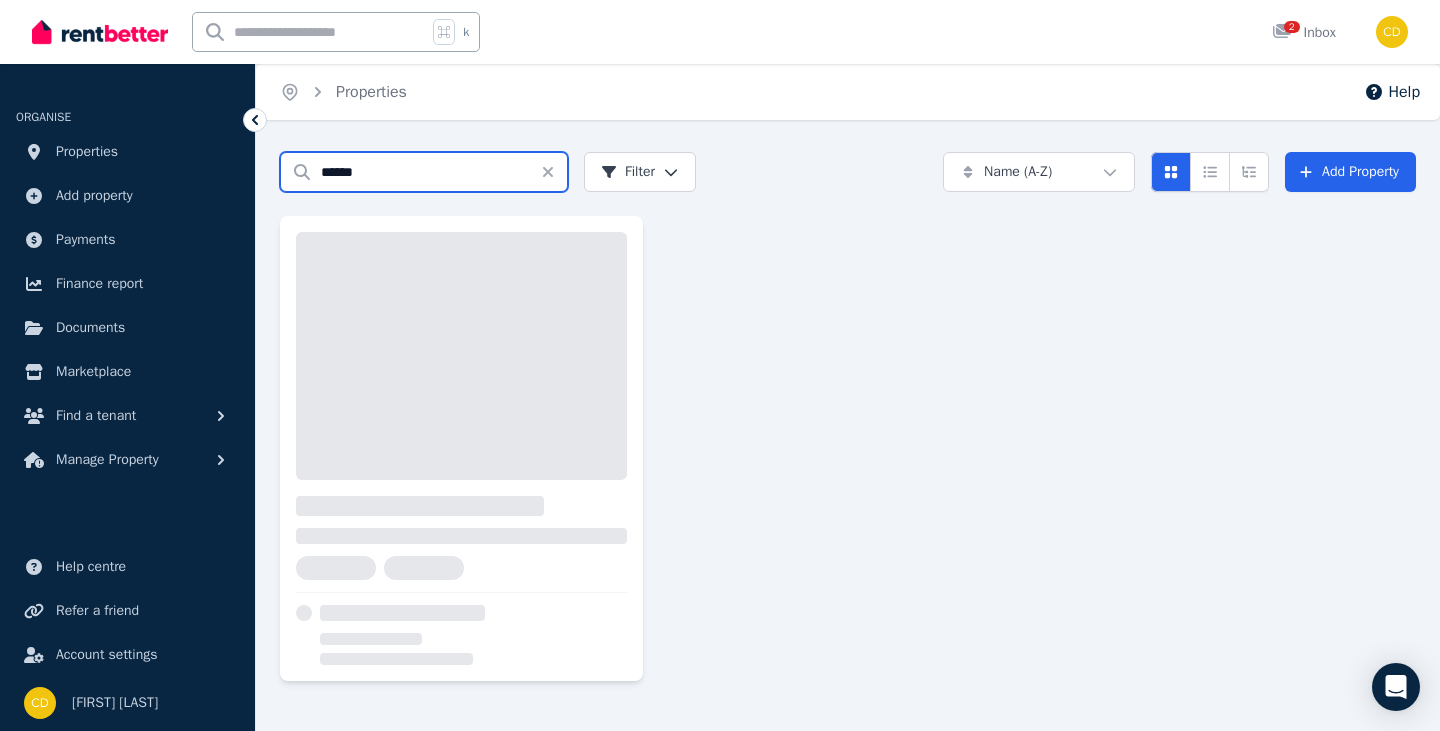 type on "******" 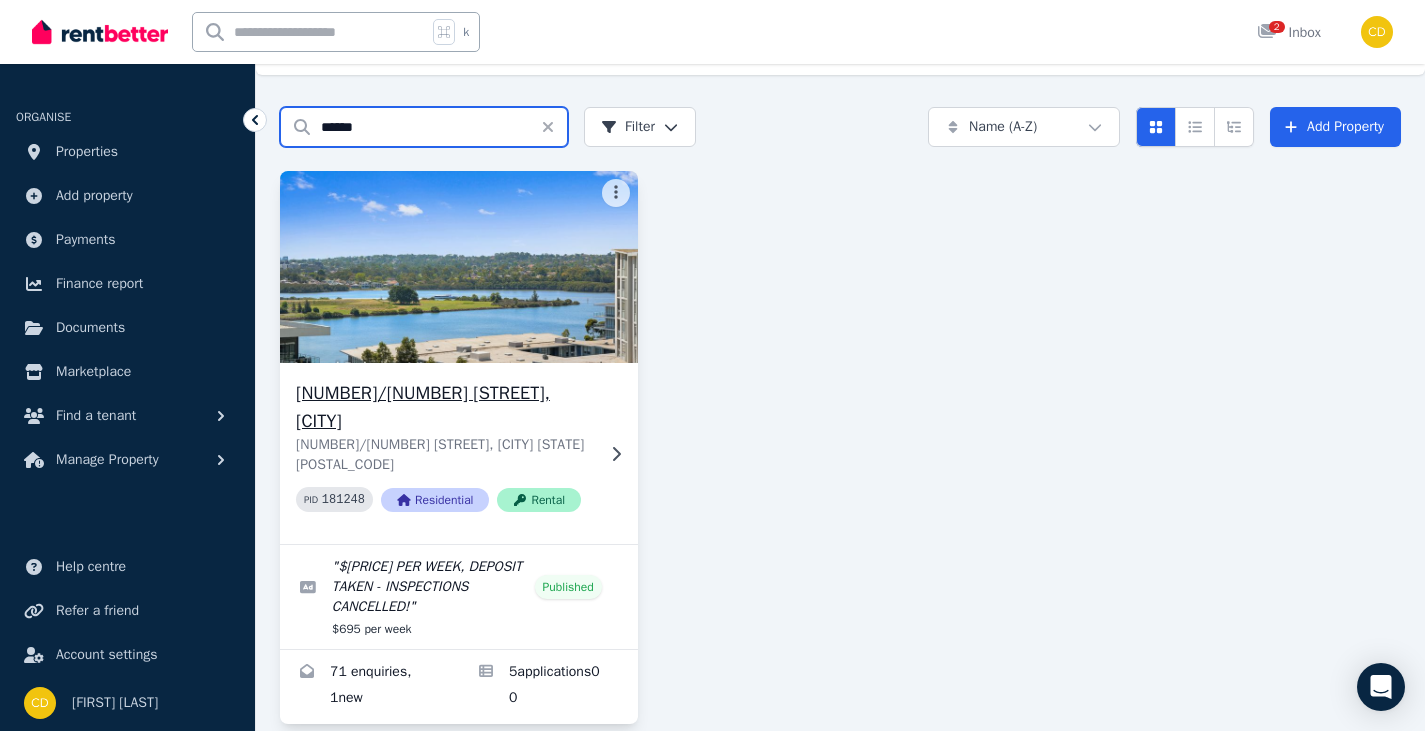 scroll, scrollTop: 46, scrollLeft: 0, axis: vertical 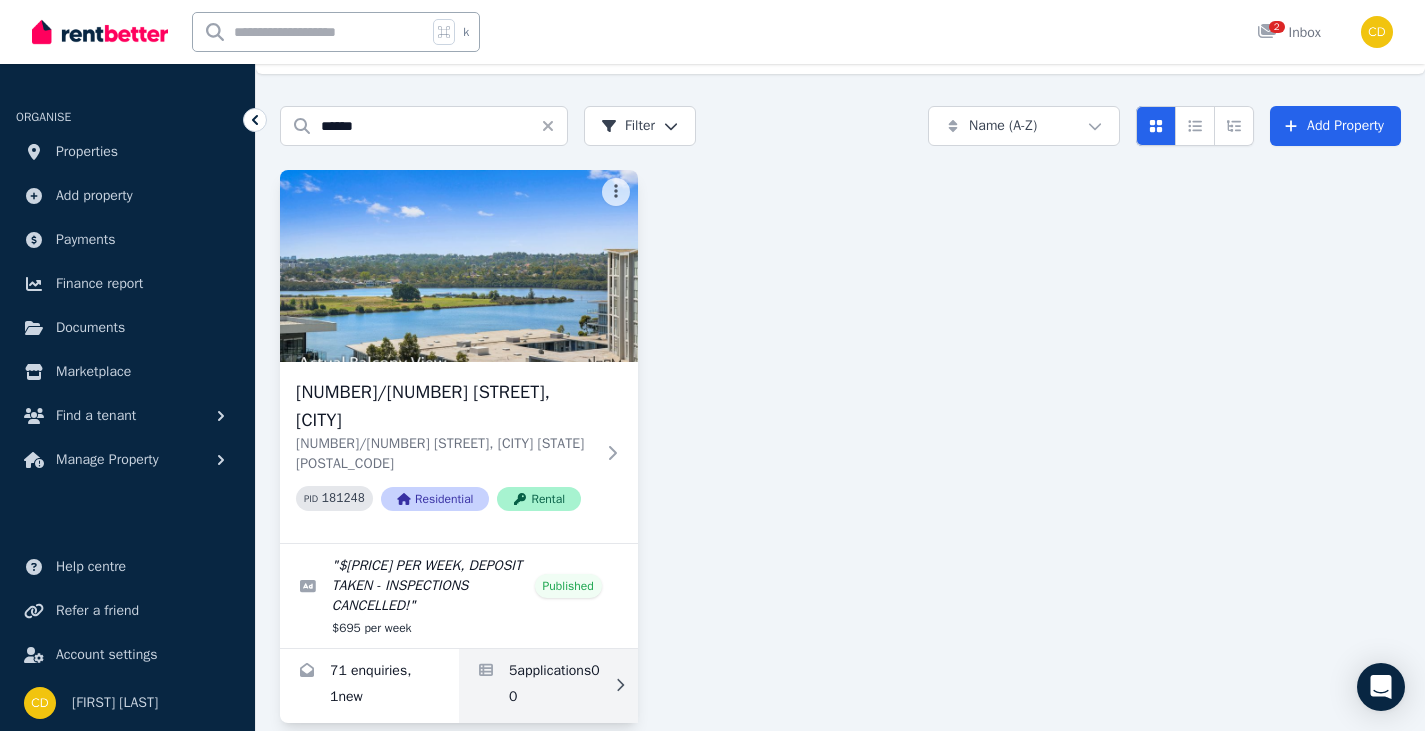 click at bounding box center [548, 686] 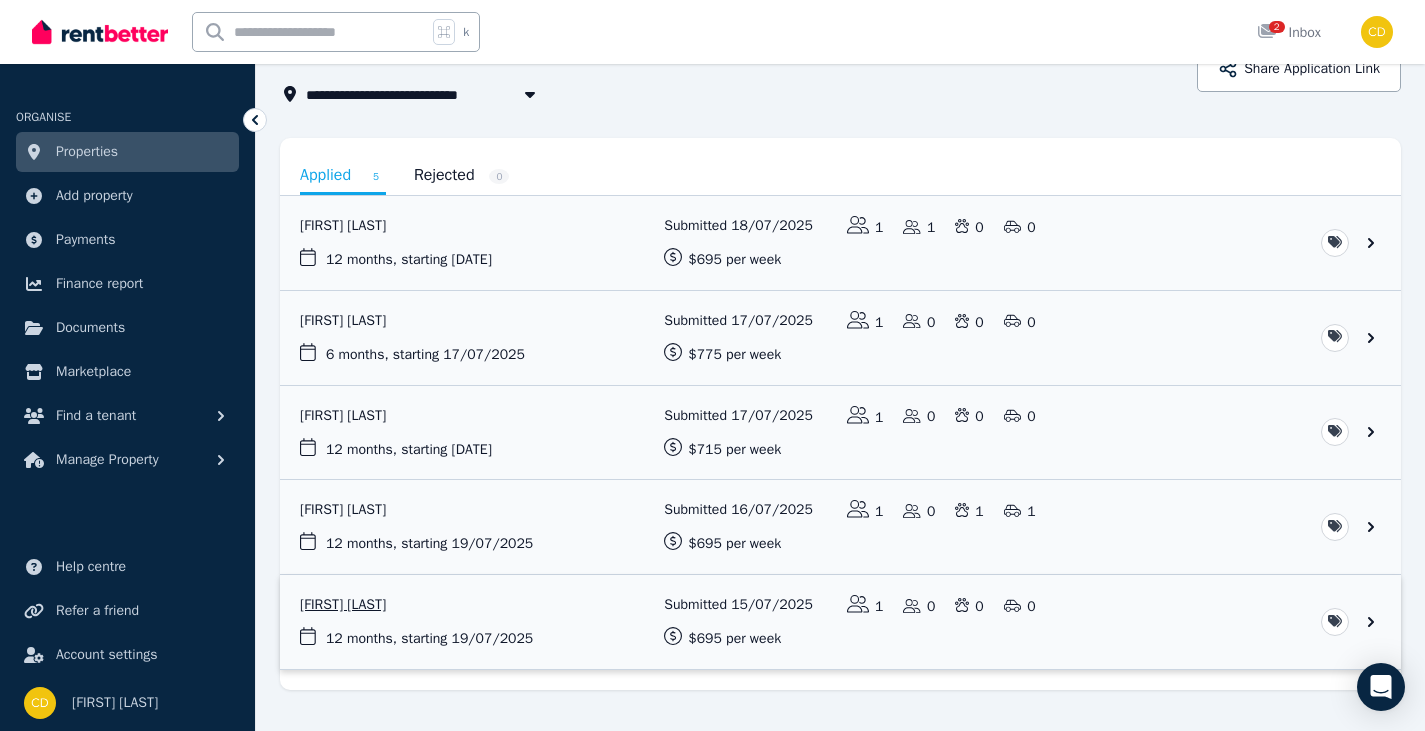 scroll, scrollTop: 158, scrollLeft: 0, axis: vertical 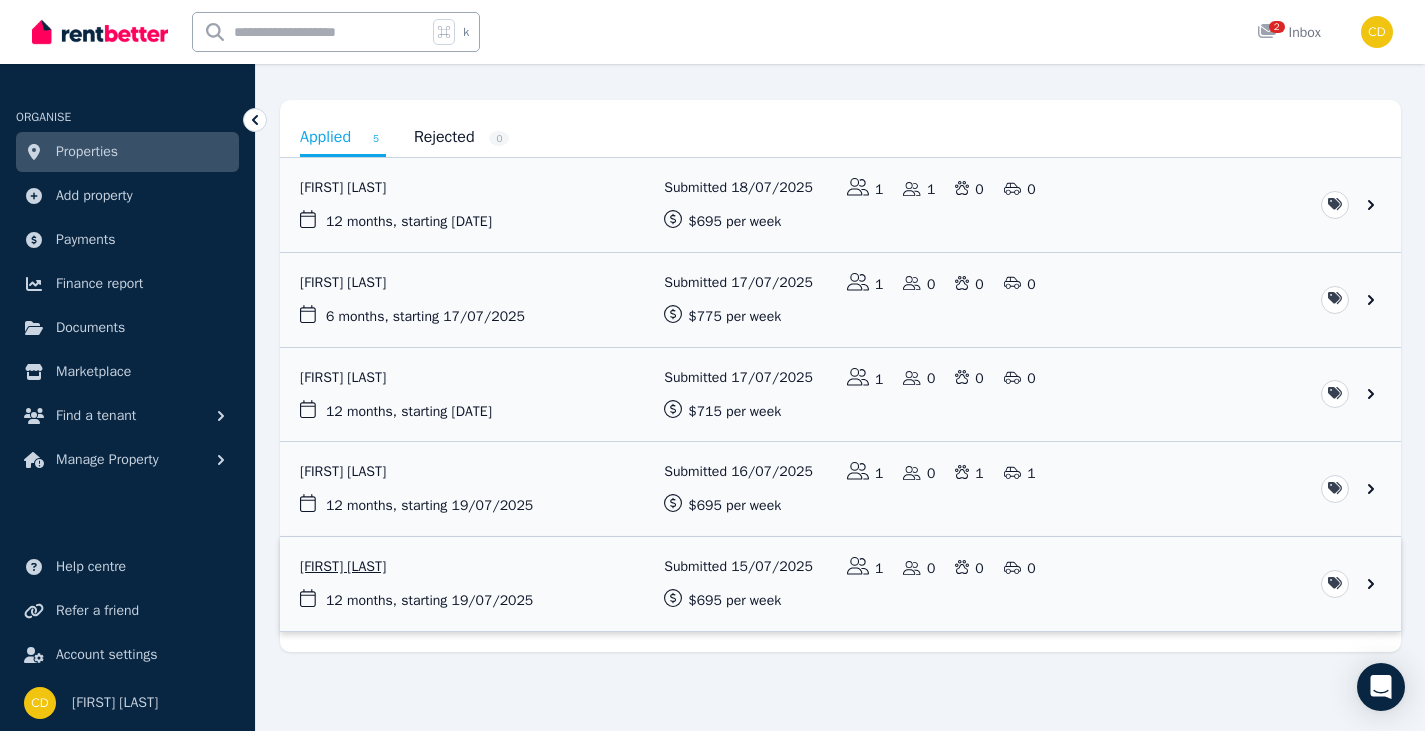 click at bounding box center [840, 584] 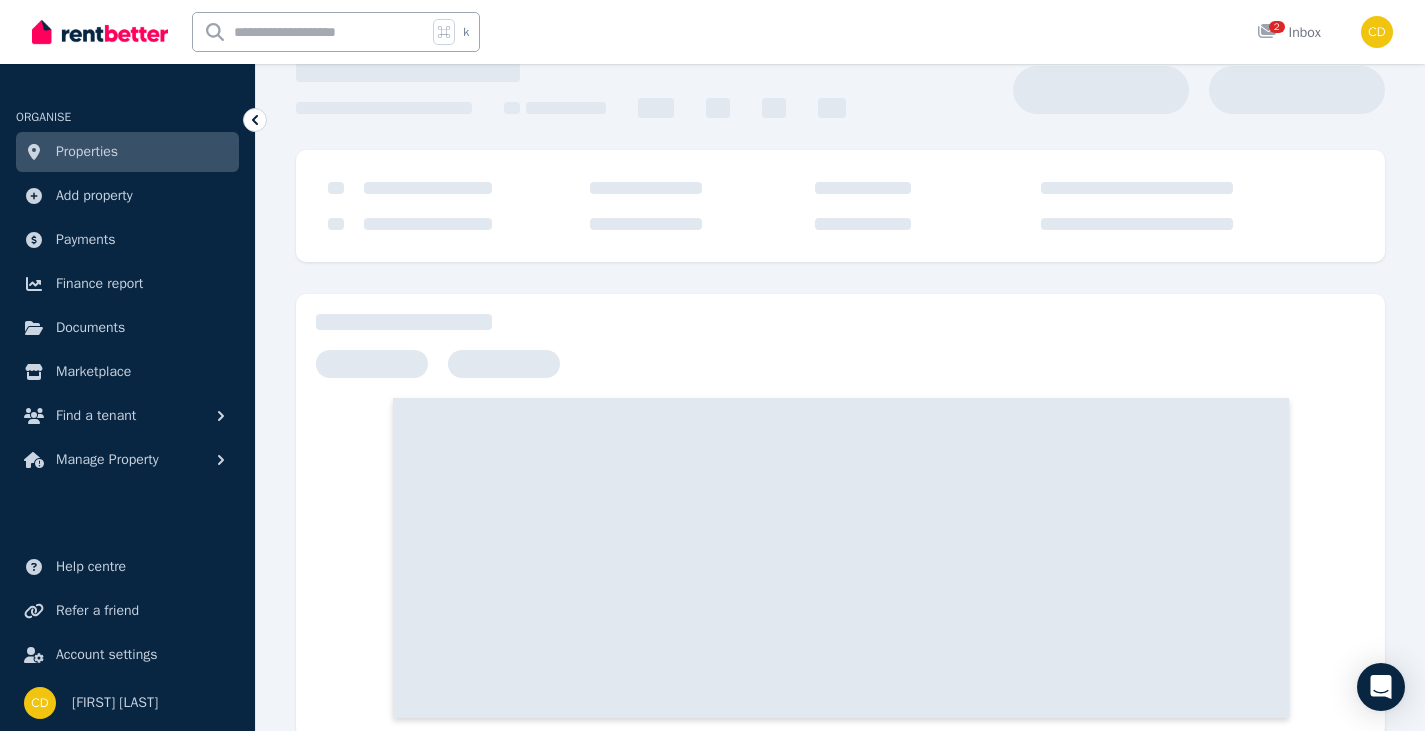 scroll, scrollTop: 0, scrollLeft: 0, axis: both 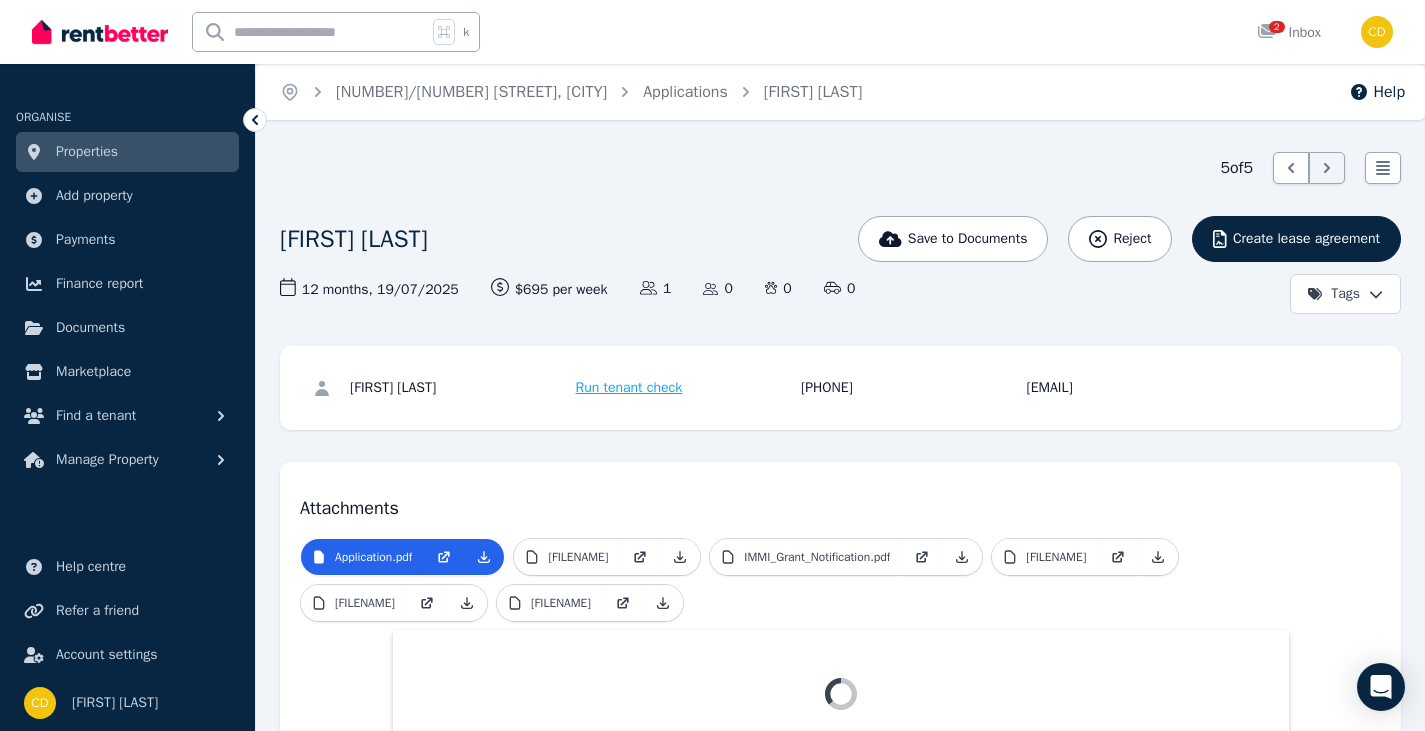drag, startPoint x: 1191, startPoint y: 395, endPoint x: 1023, endPoint y: 387, distance: 168.19037 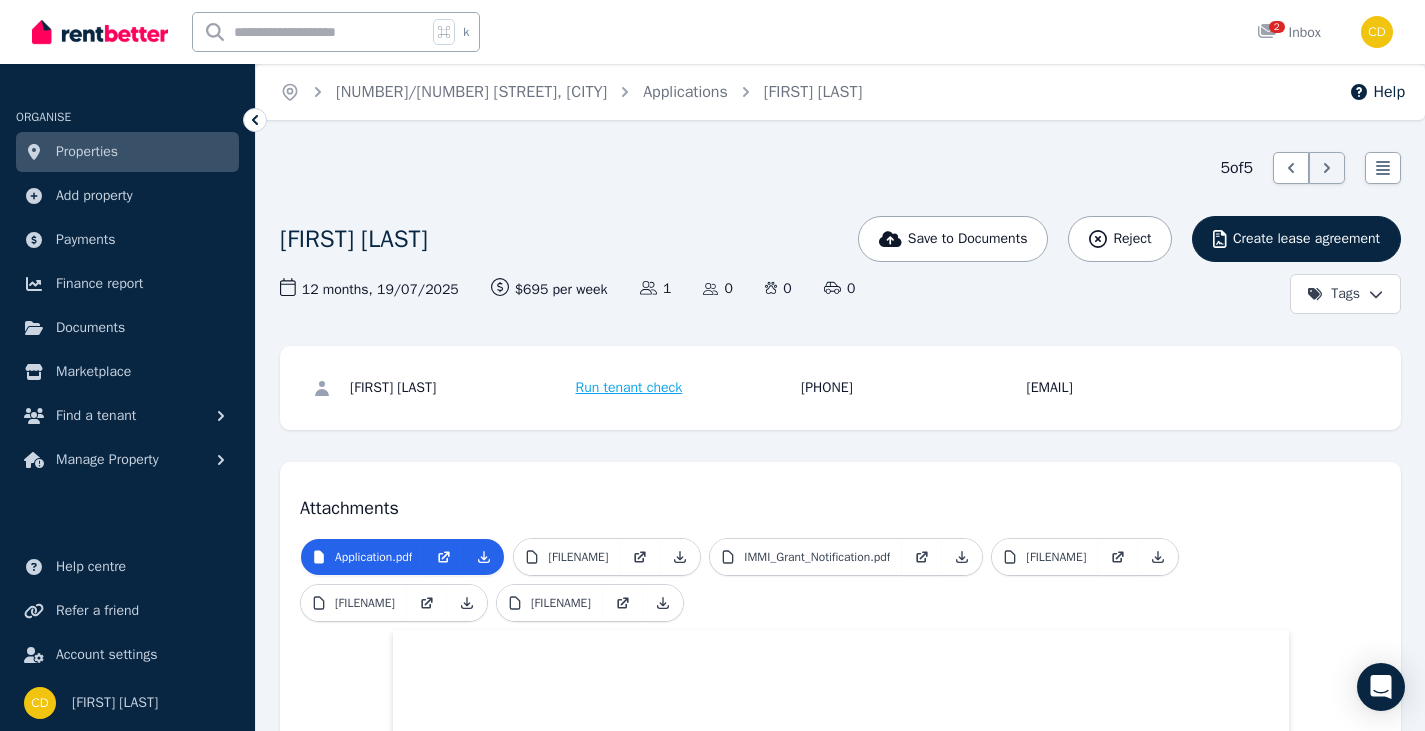 copy on "[EMAIL]" 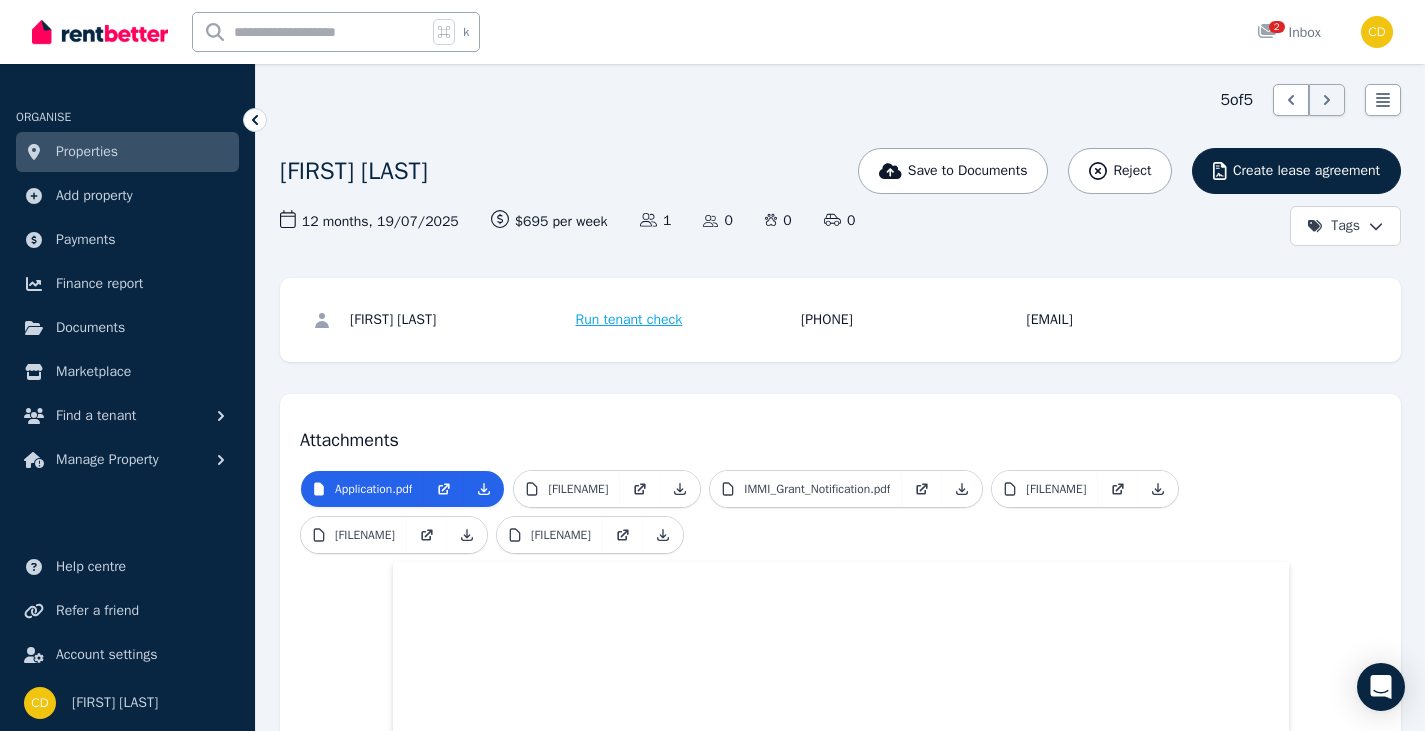 scroll, scrollTop: 0, scrollLeft: 0, axis: both 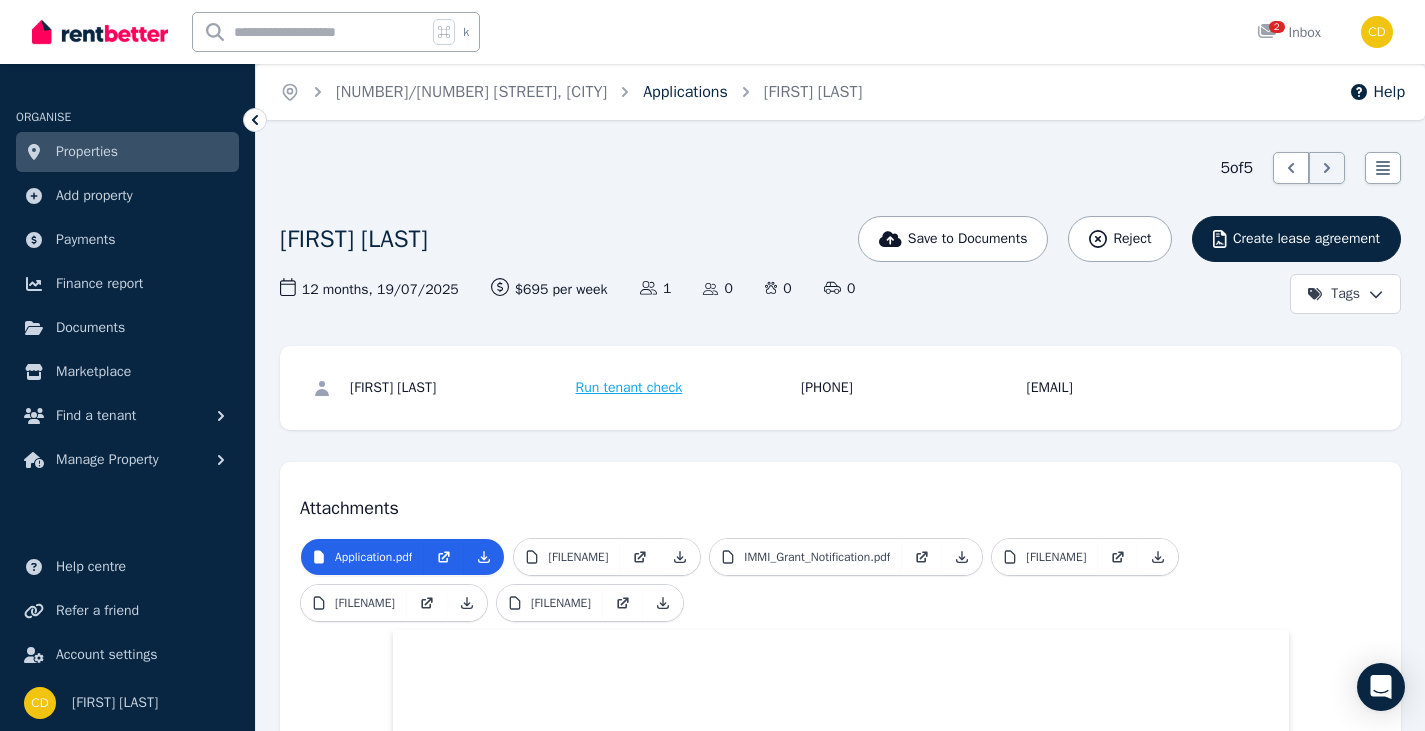 click on "Applications" at bounding box center [685, 92] 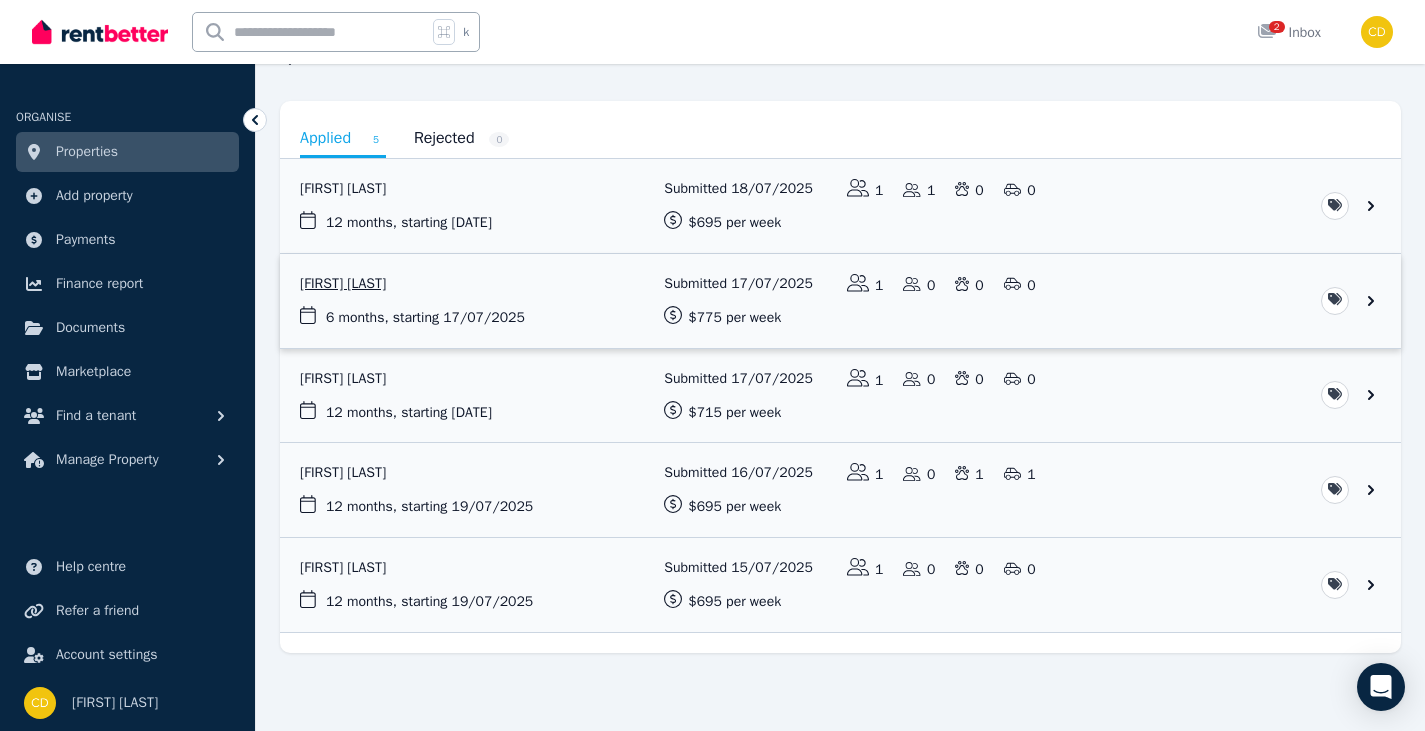 scroll, scrollTop: 158, scrollLeft: 0, axis: vertical 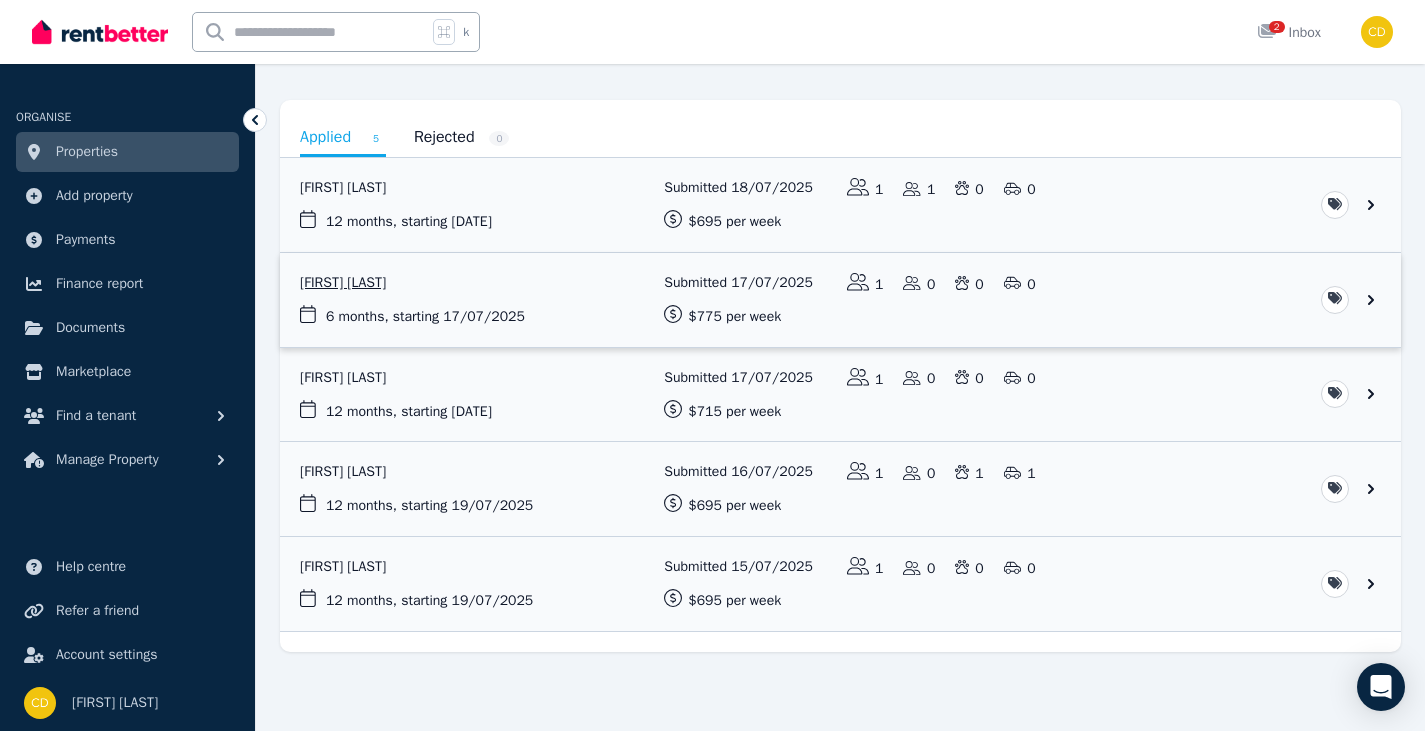click at bounding box center [840, 300] 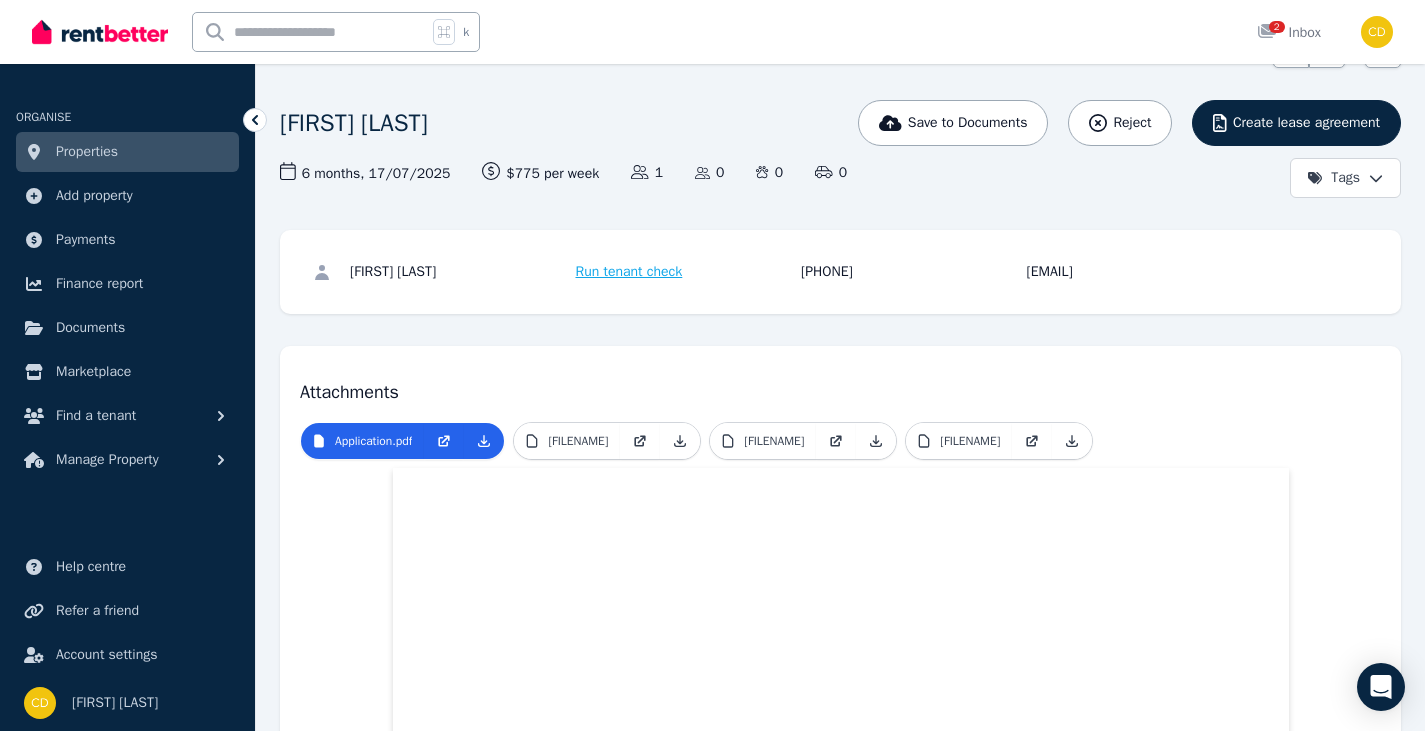 scroll, scrollTop: 0, scrollLeft: 0, axis: both 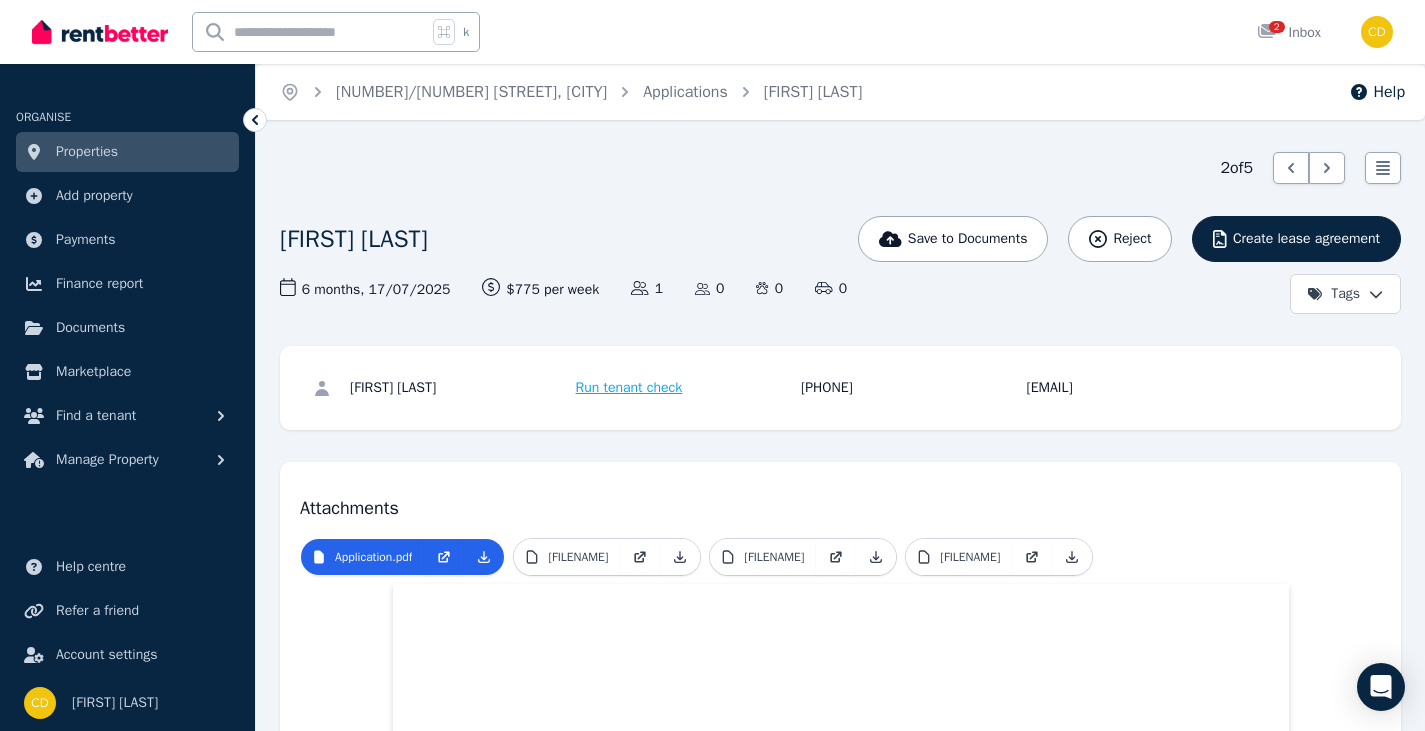 click on "[FIRST] [LAST] Run tenant check [PHONE] [EMAIL]" at bounding box center [840, 388] 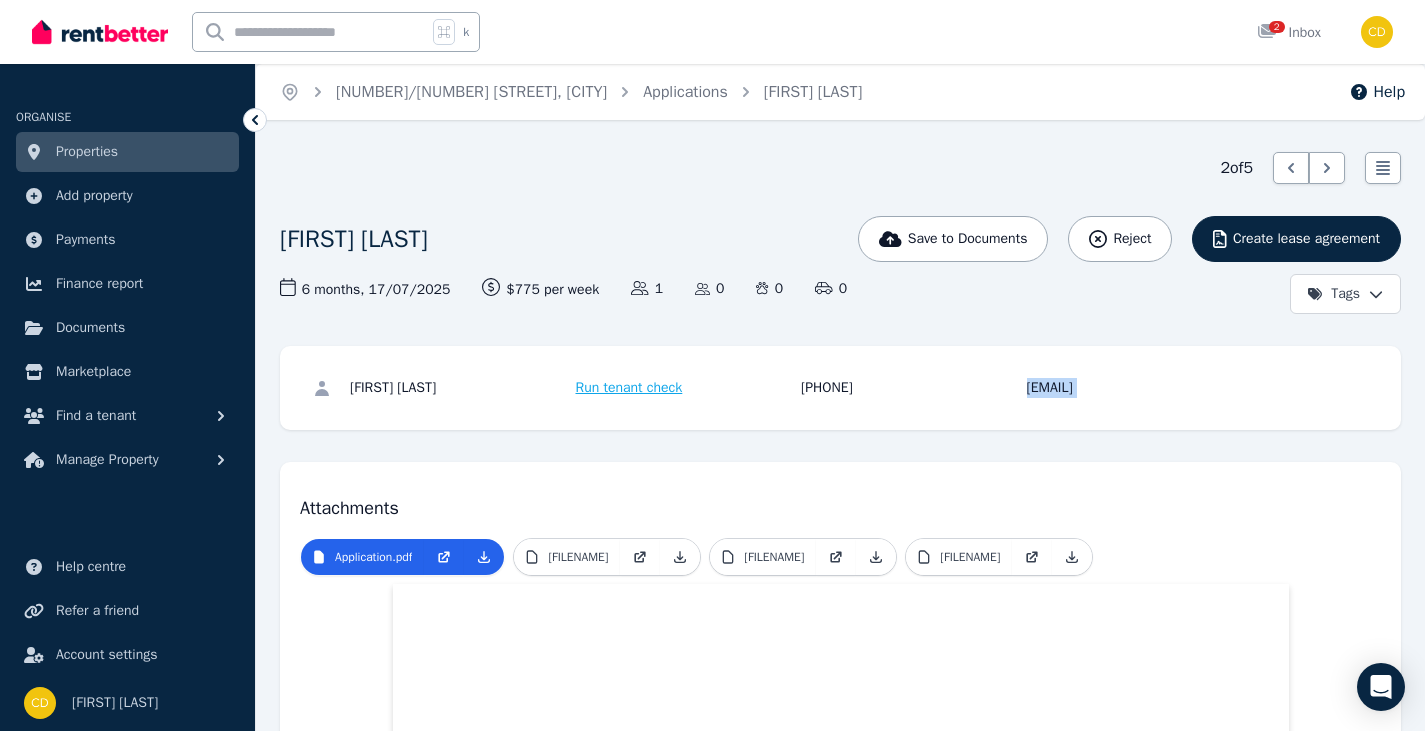 click on "1249129228@qq.com" at bounding box center (1137, 388) 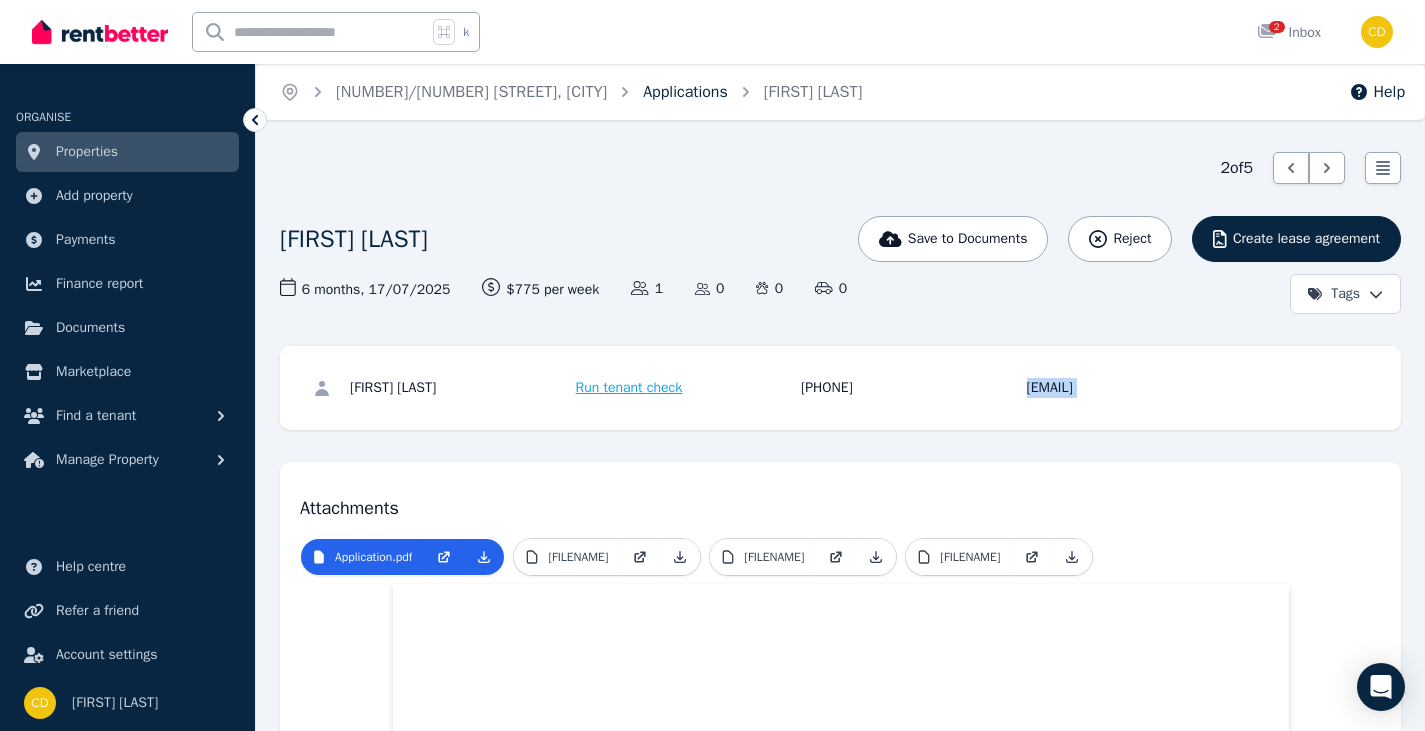 click on "Applications" at bounding box center (685, 92) 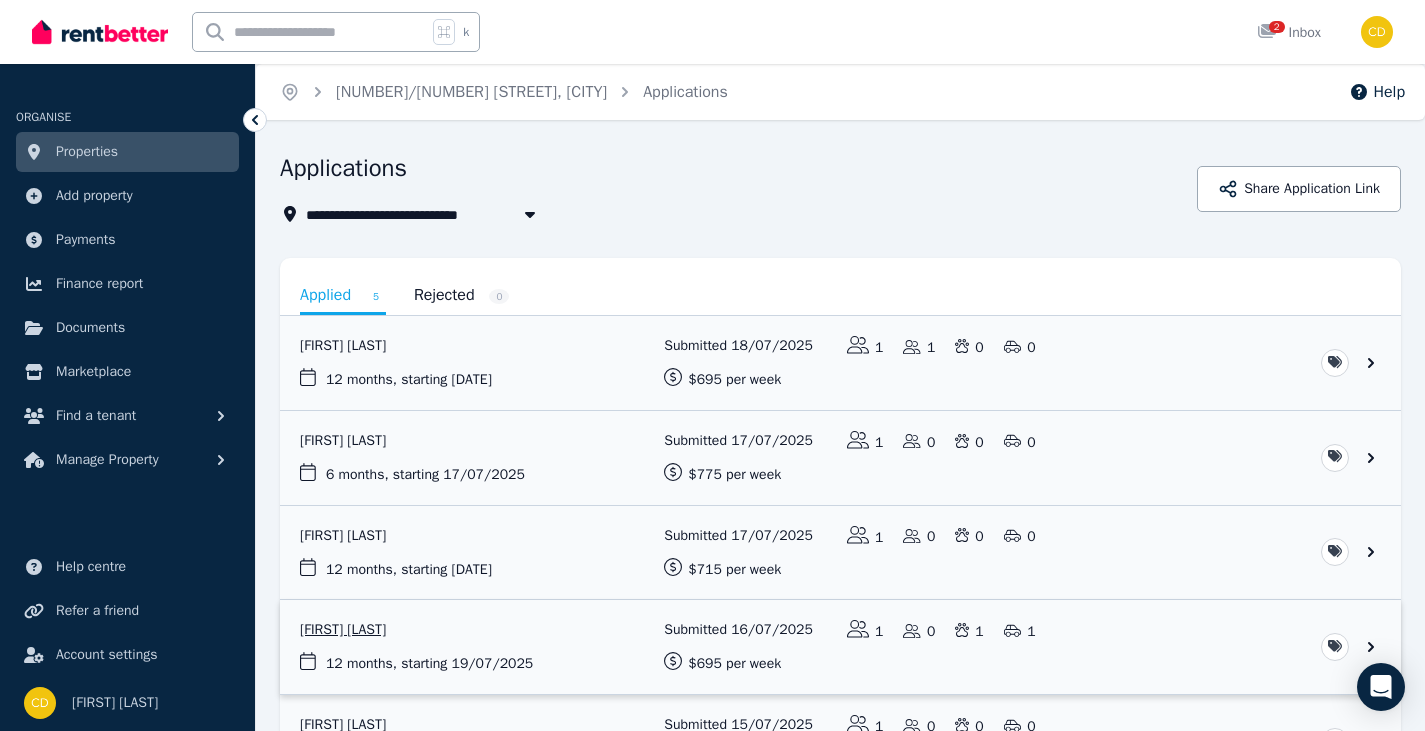 click at bounding box center (840, 647) 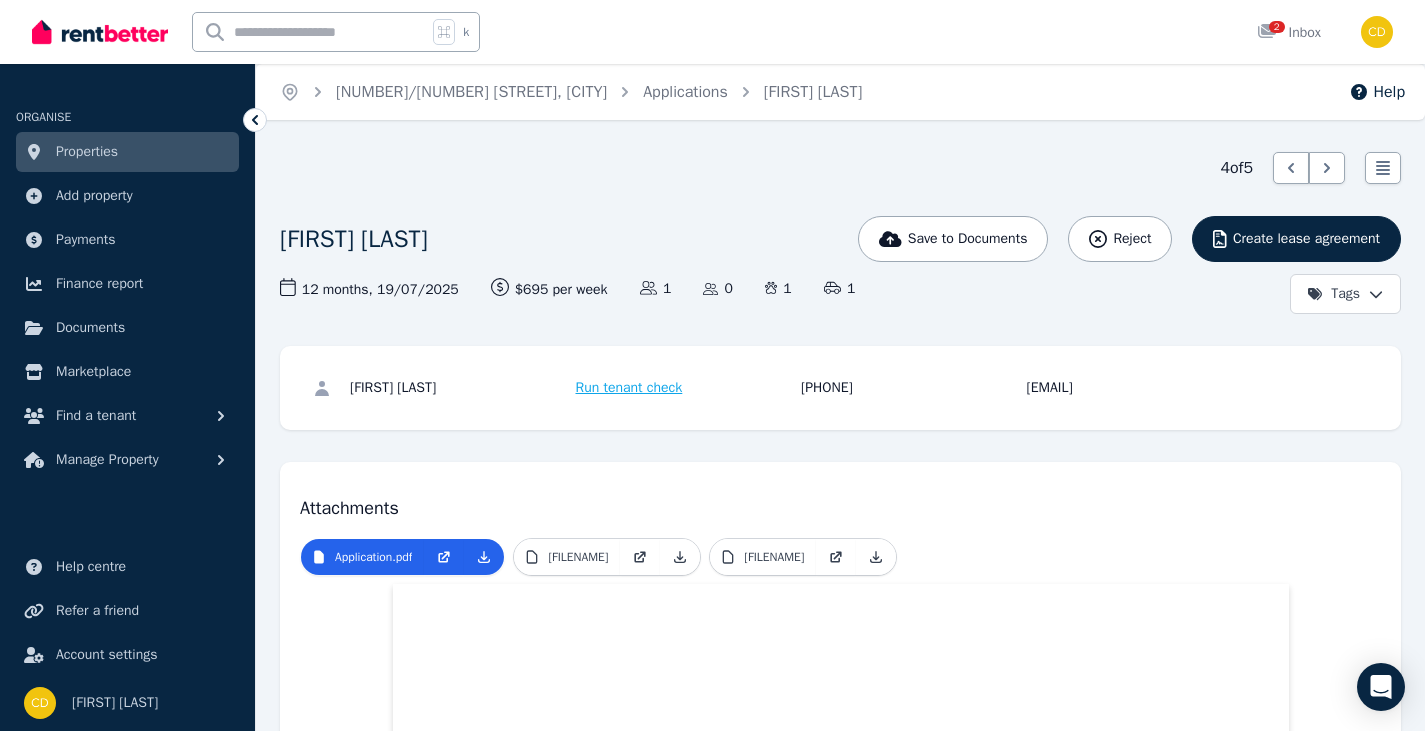 click on "danny.awad90@gmail.com" at bounding box center (1137, 388) 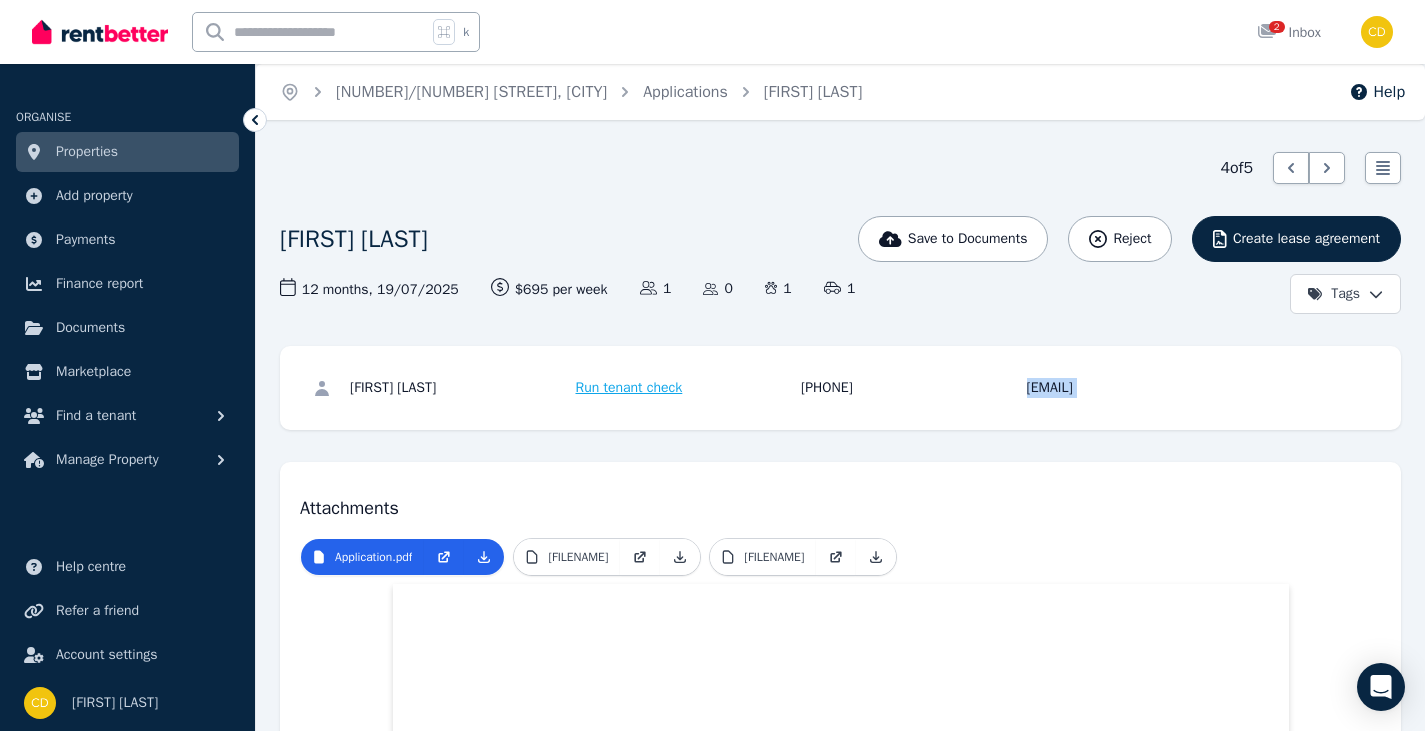 click on "danny.awad90@gmail.com" at bounding box center (1137, 388) 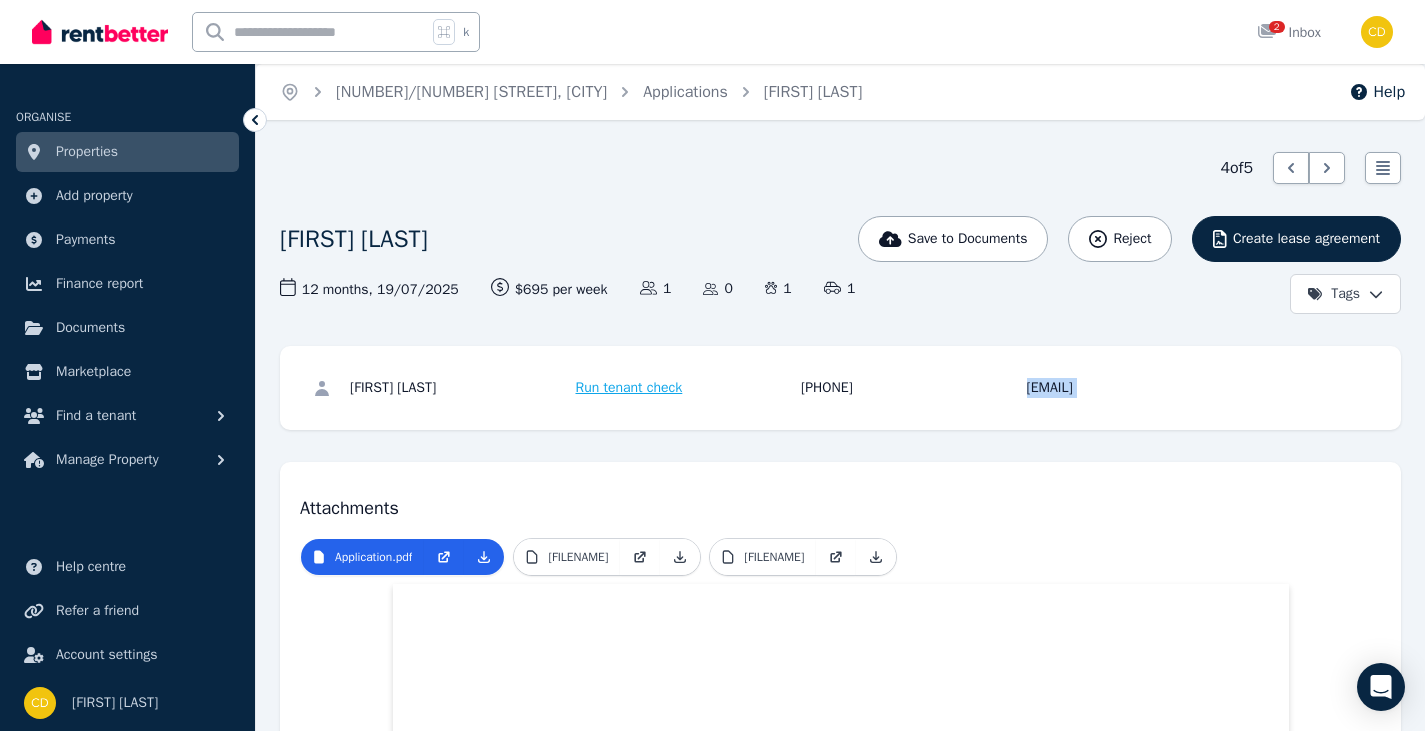 copy on "danny.awad90@gmail.com" 